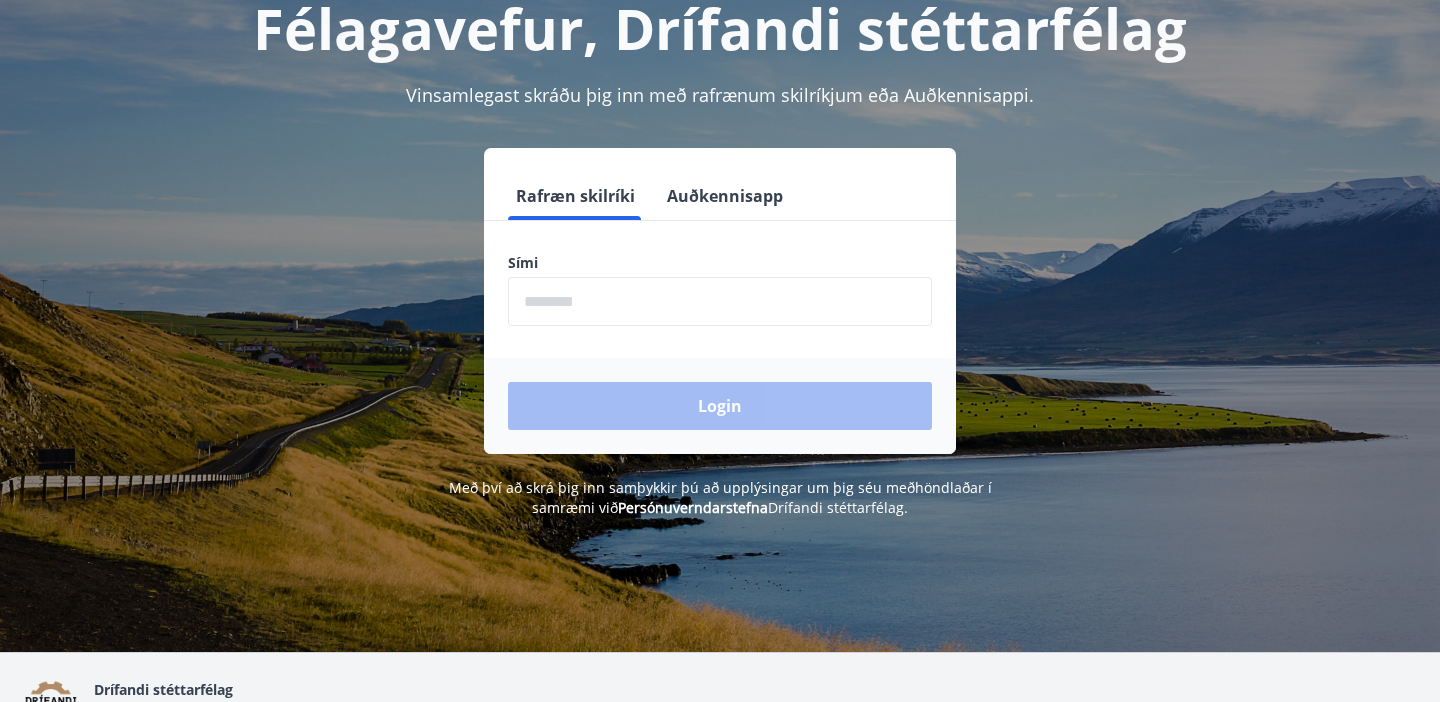 scroll, scrollTop: 0, scrollLeft: 0, axis: both 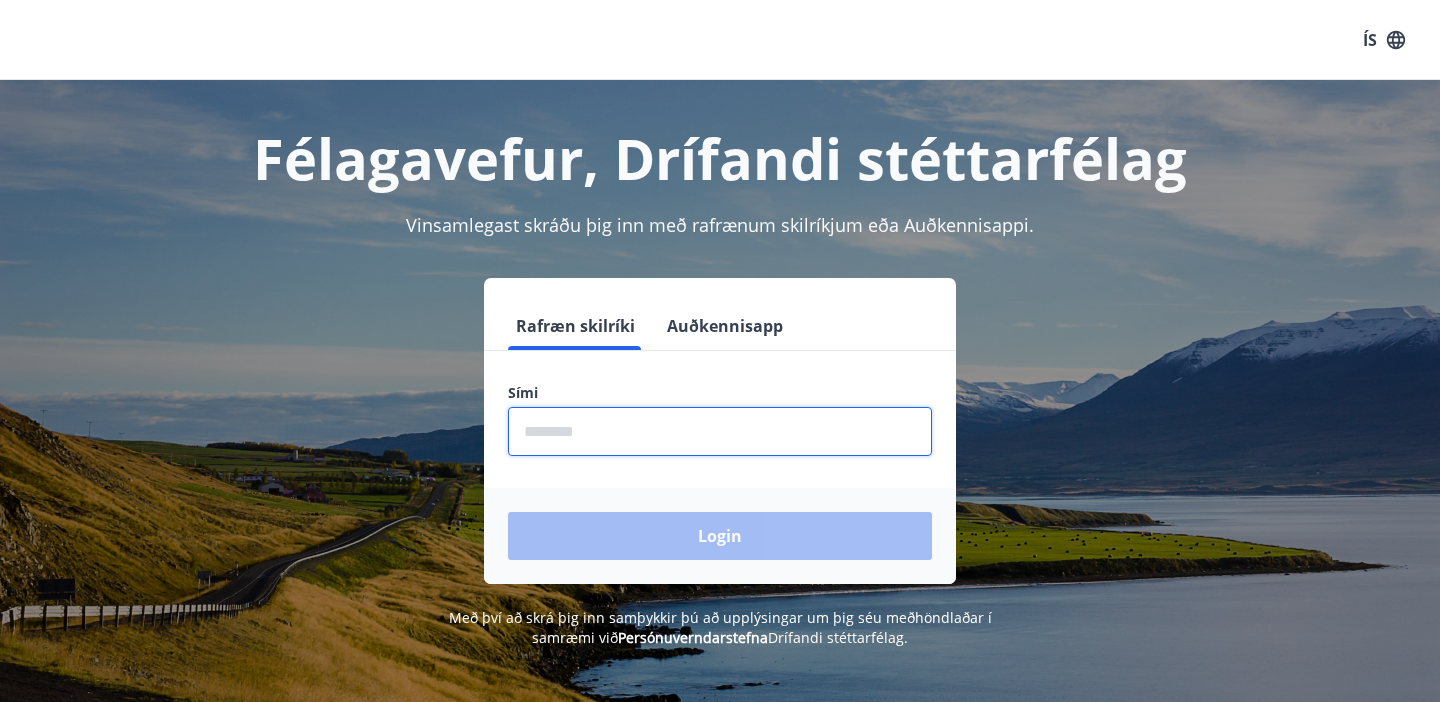 click at bounding box center [720, 431] 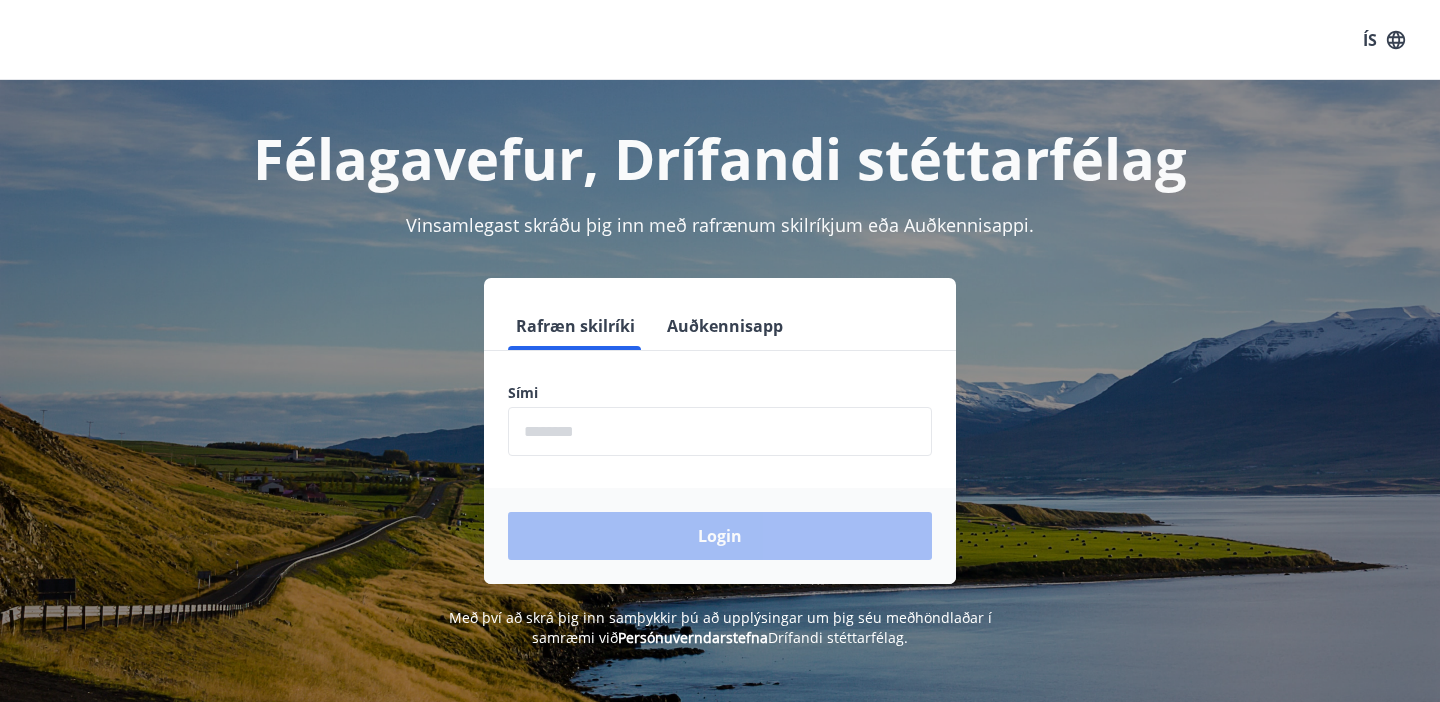 click on "Rafræn skilríki Auðkennisapp Sími ​ Login" at bounding box center [720, 431] 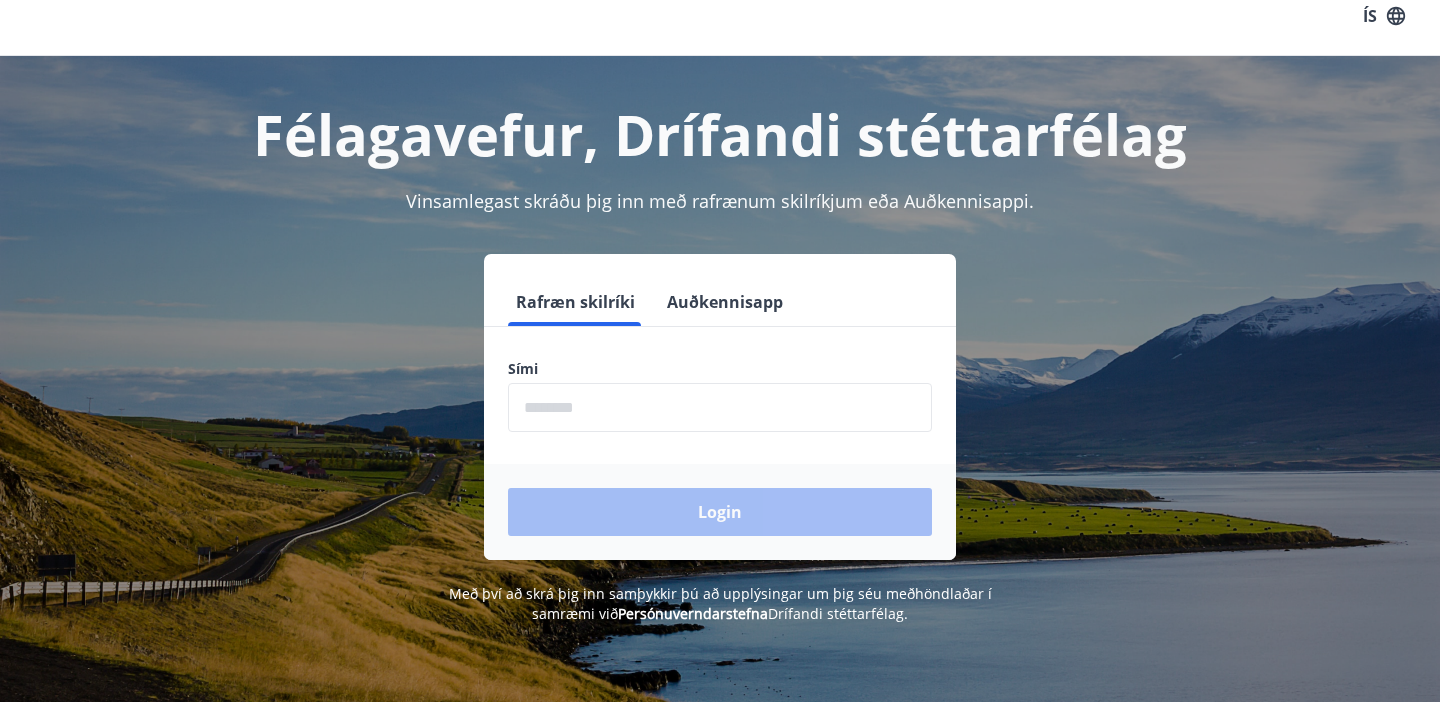 scroll, scrollTop: 0, scrollLeft: 0, axis: both 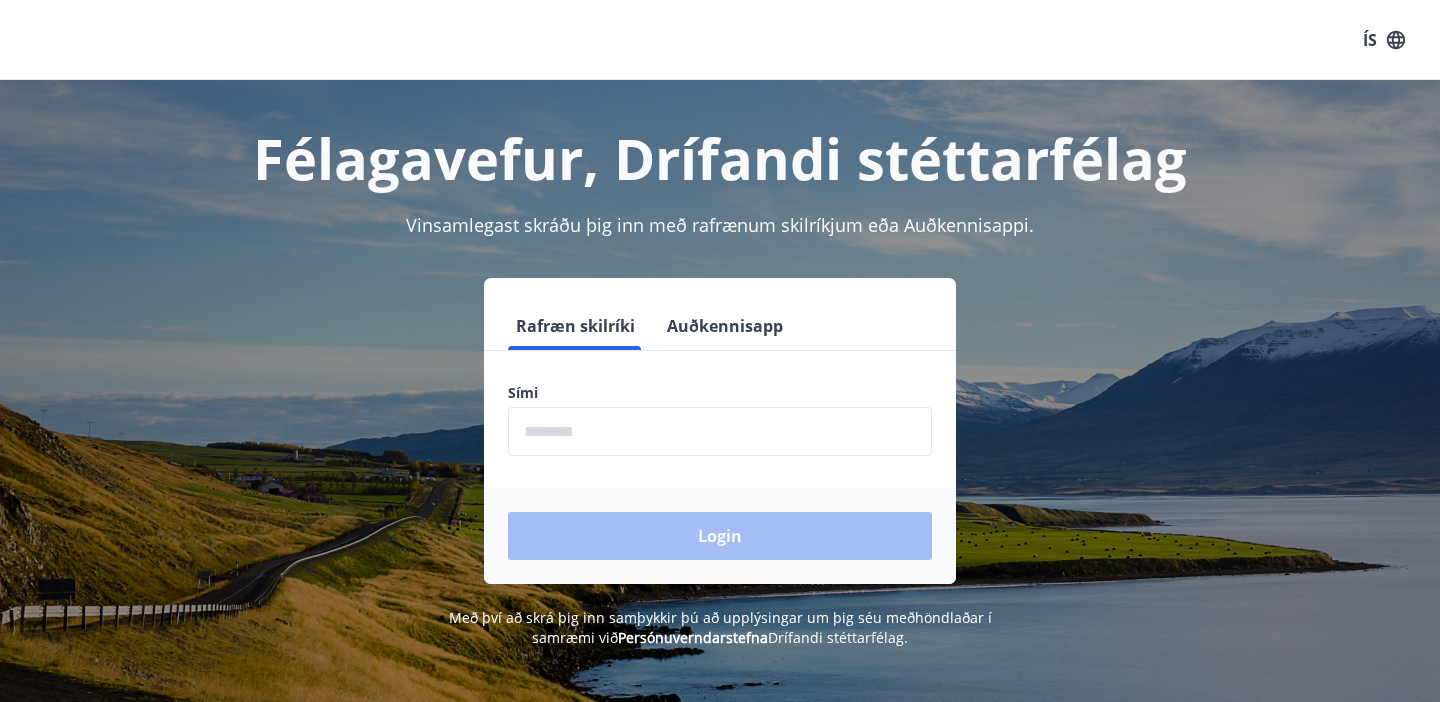 click at bounding box center [720, 431] 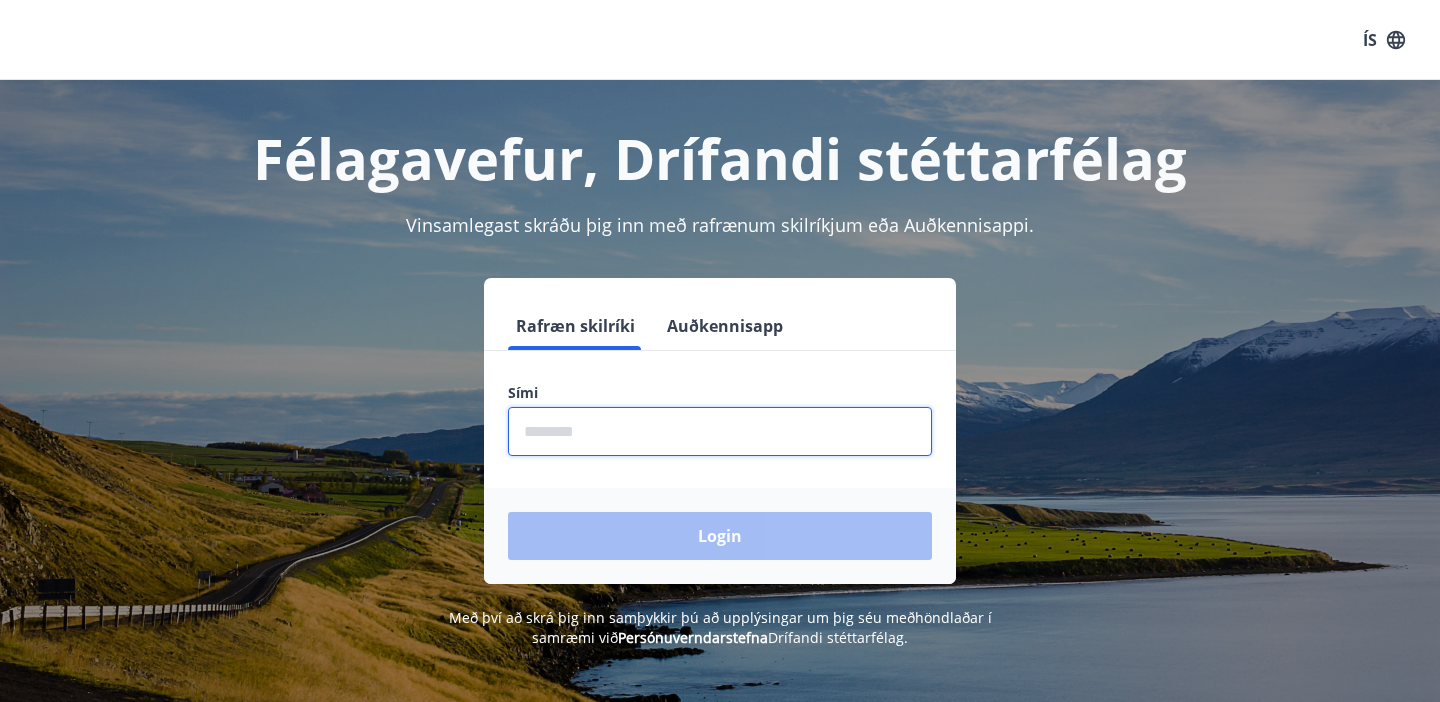click at bounding box center (720, 431) 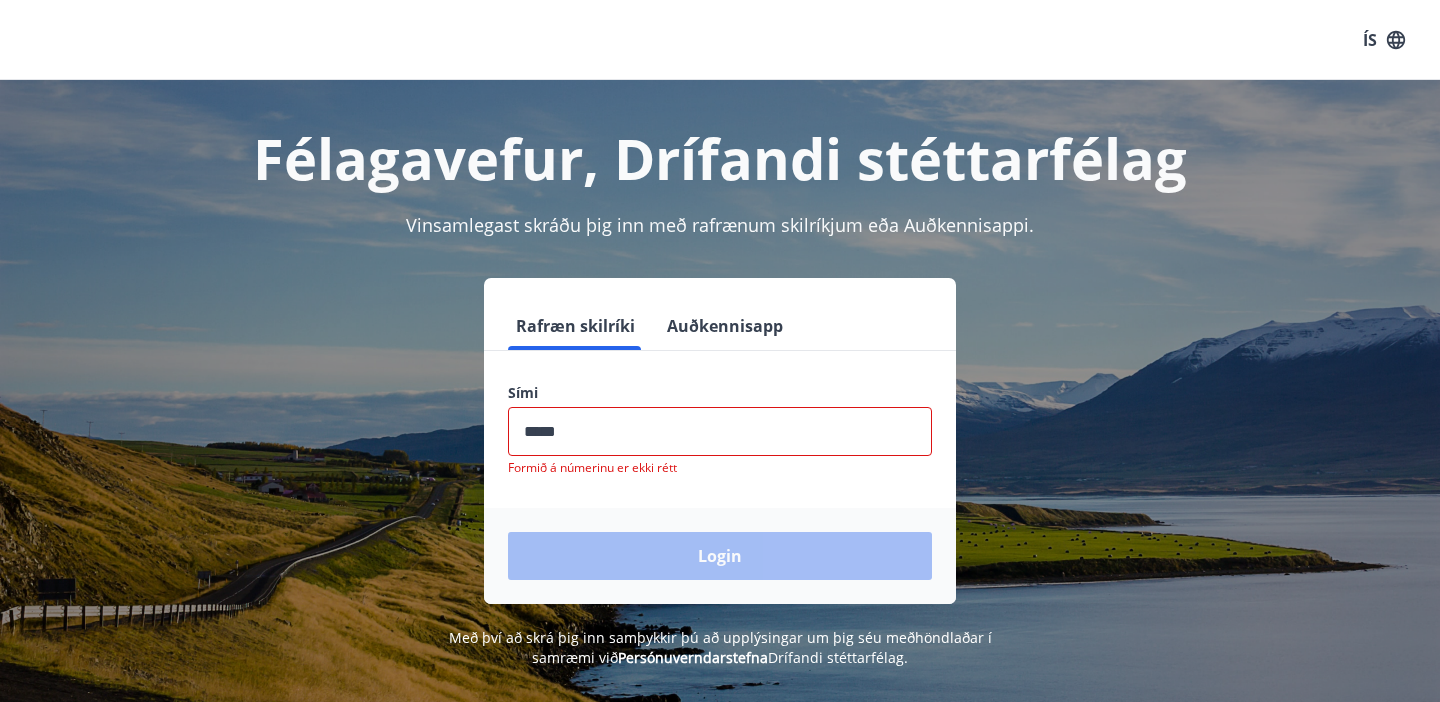 type on "********" 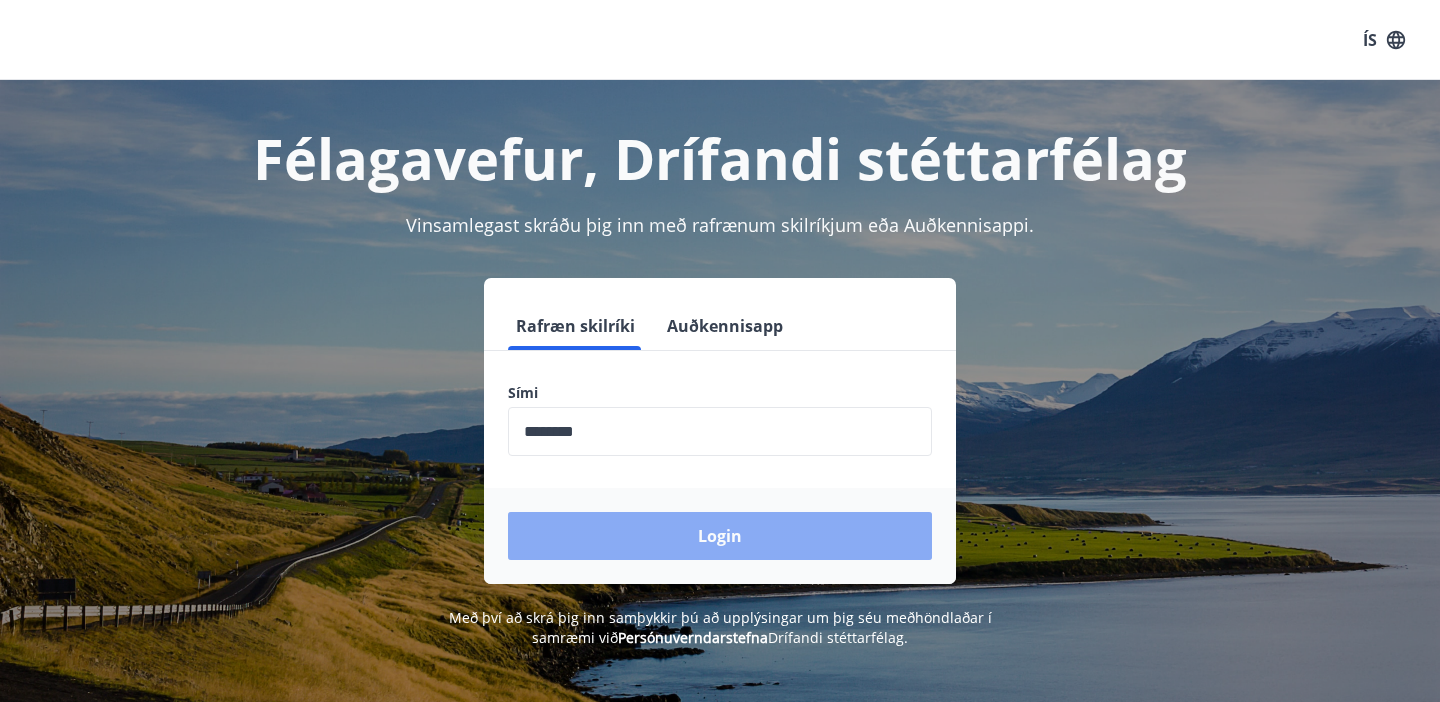 click on "Login" at bounding box center (720, 536) 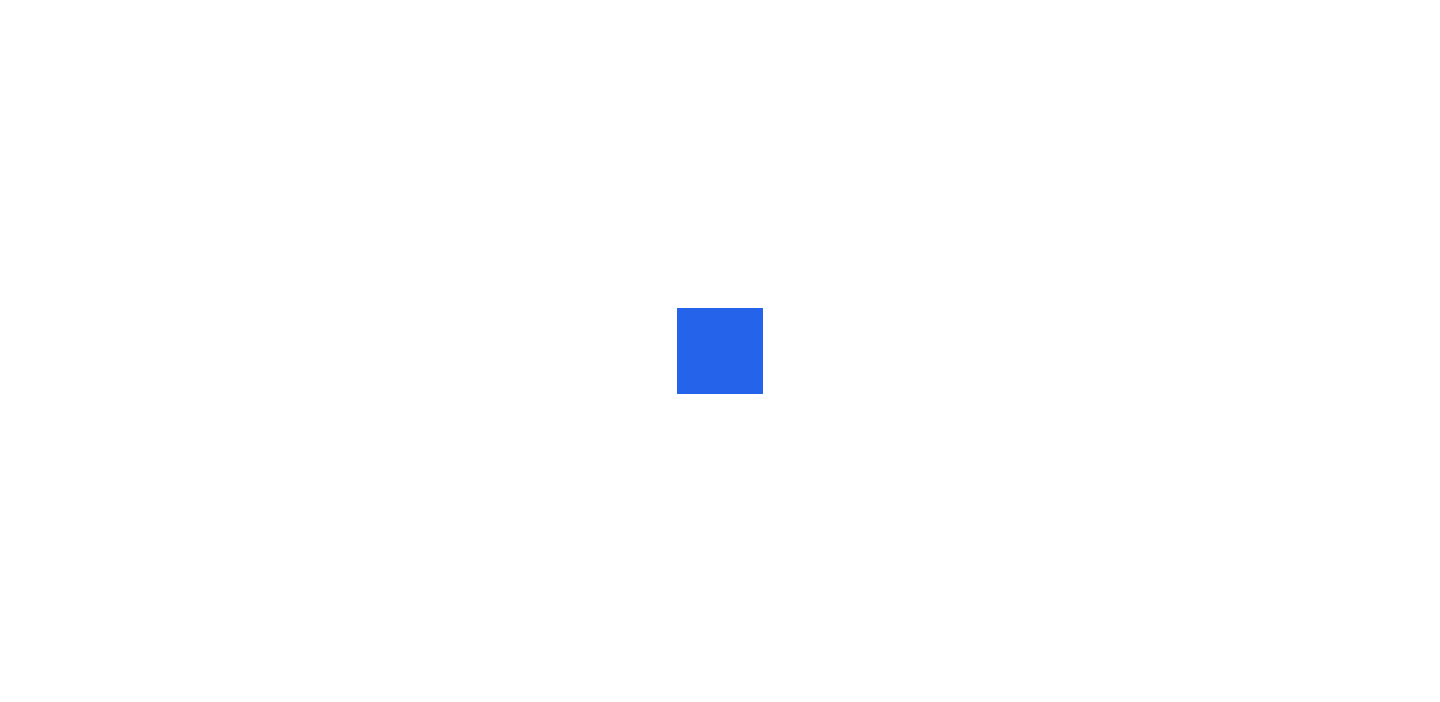 scroll, scrollTop: 0, scrollLeft: 0, axis: both 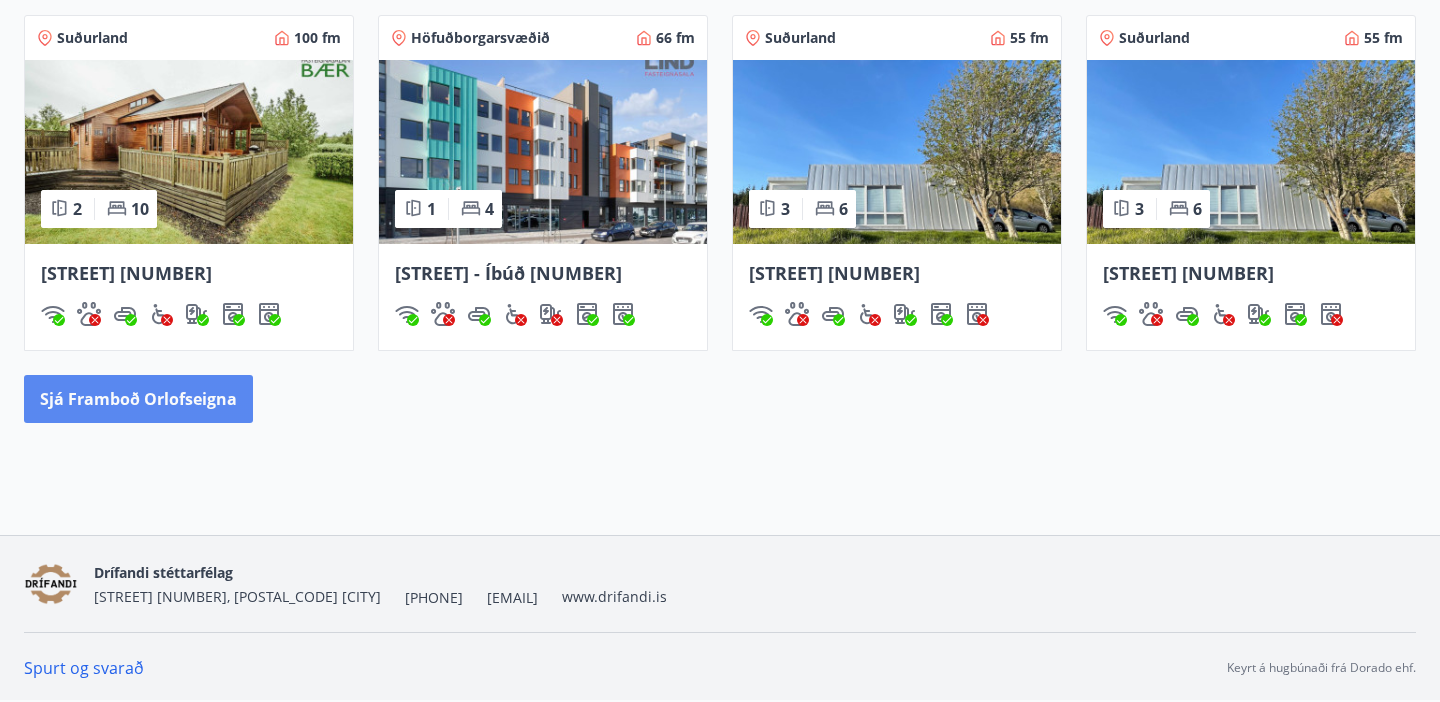 click on "Sjá framboð orlofseigna" at bounding box center [138, 399] 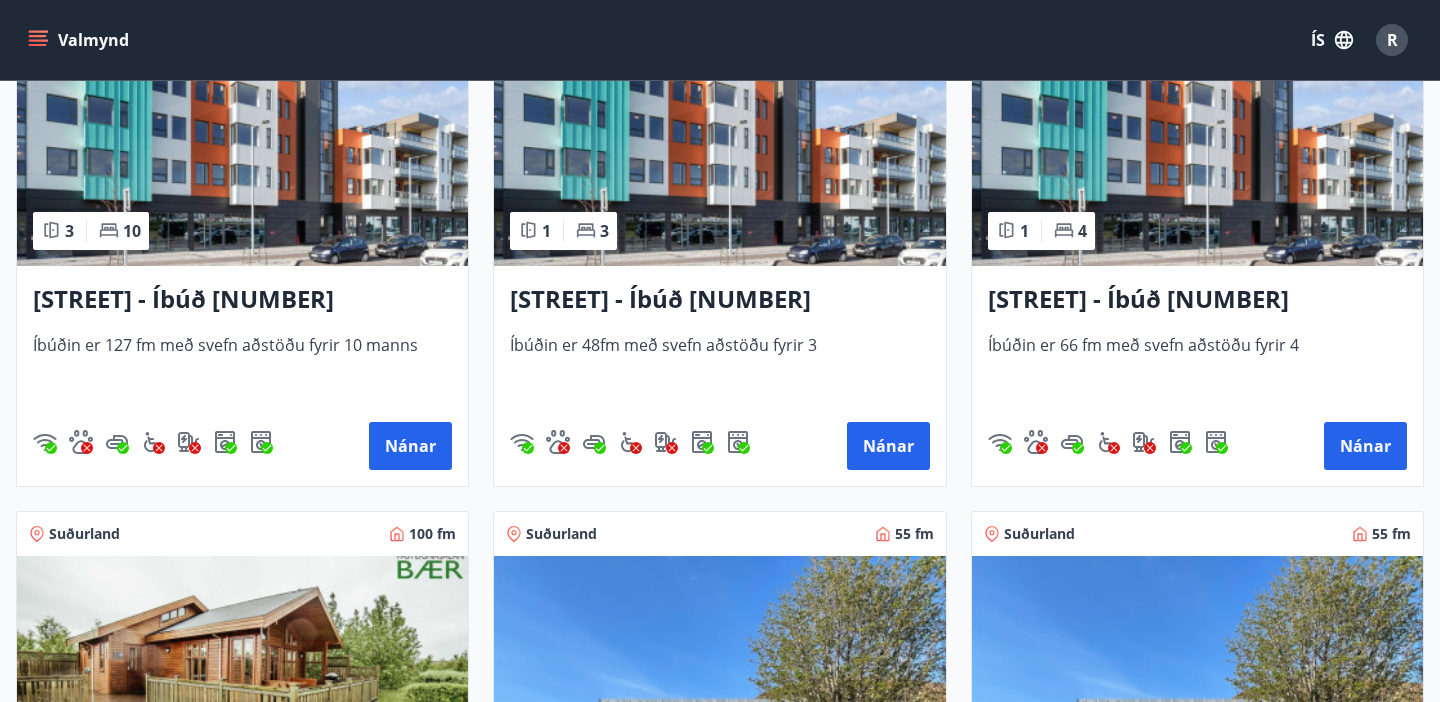 scroll, scrollTop: 0, scrollLeft: 0, axis: both 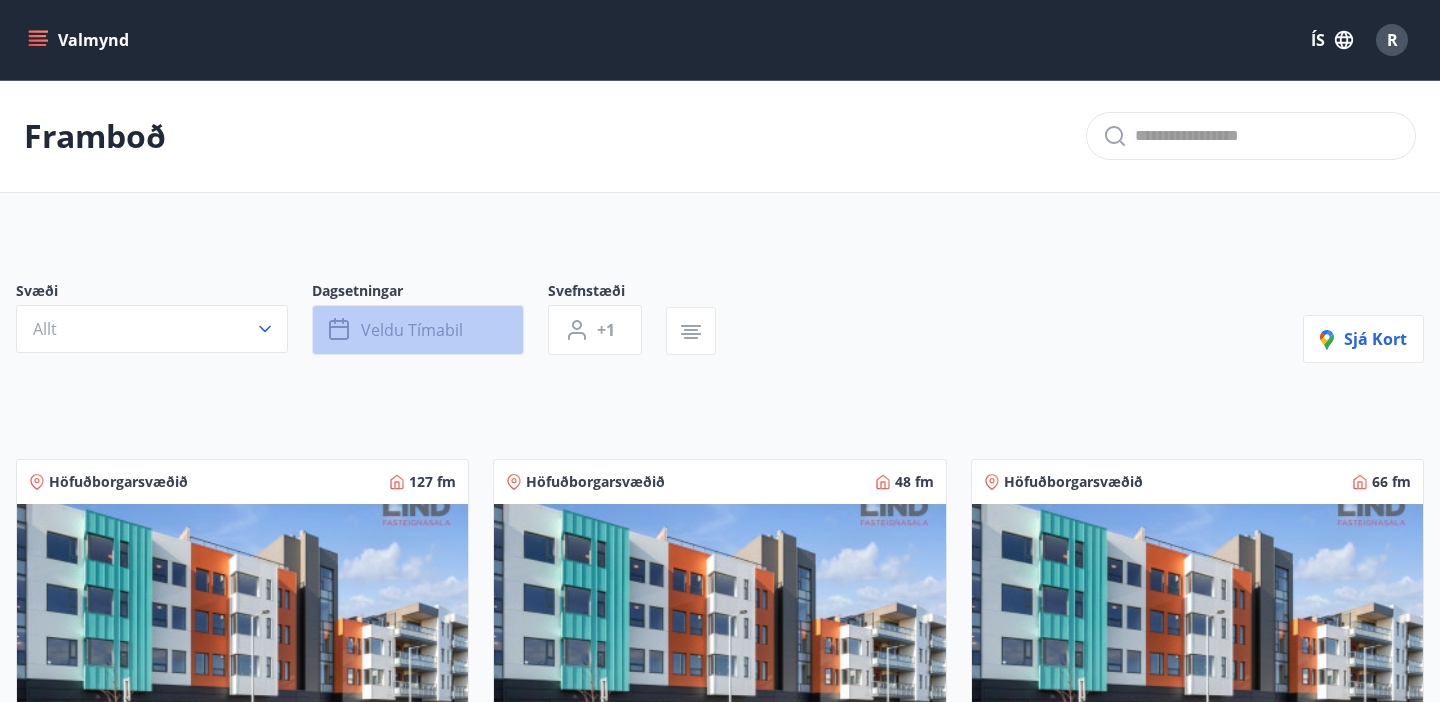 click on "Veldu tímabil" at bounding box center (412, 330) 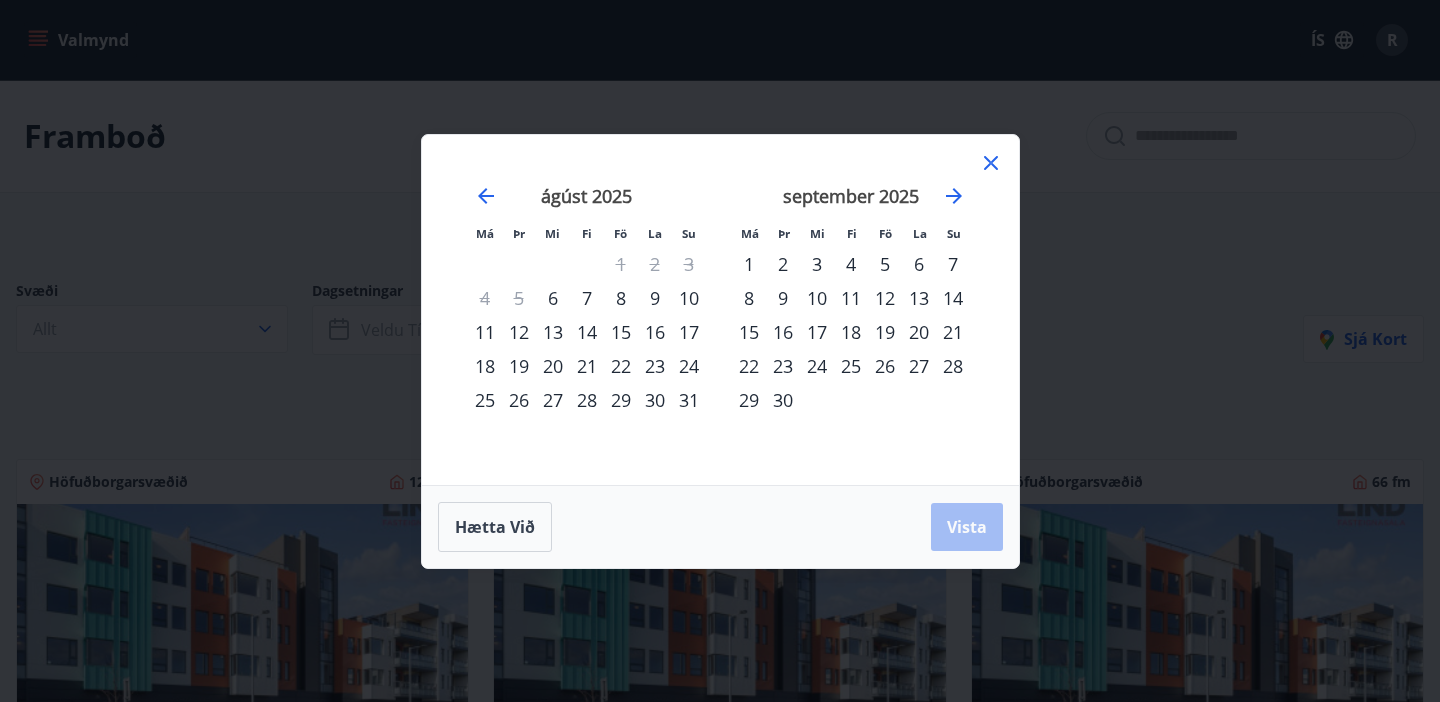 click on "10" at bounding box center (689, 298) 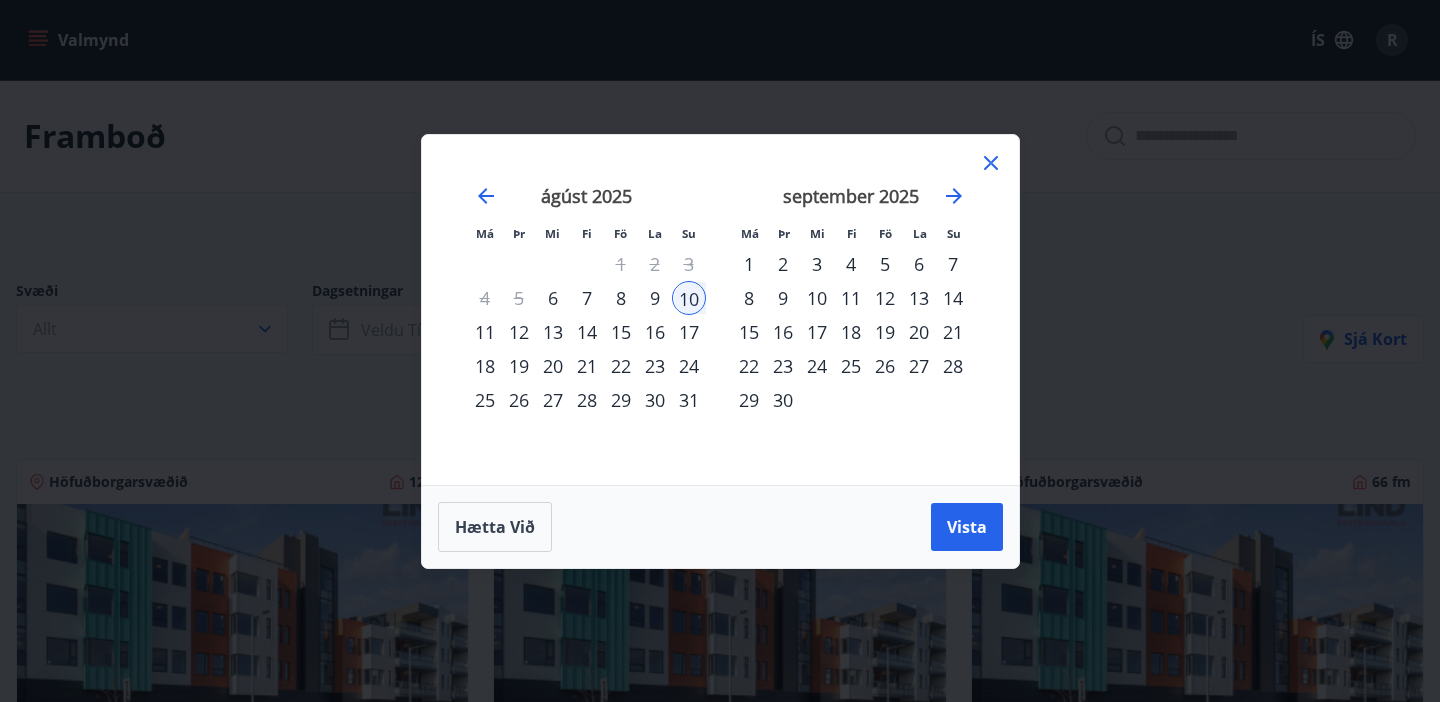 click on "12" at bounding box center [519, 332] 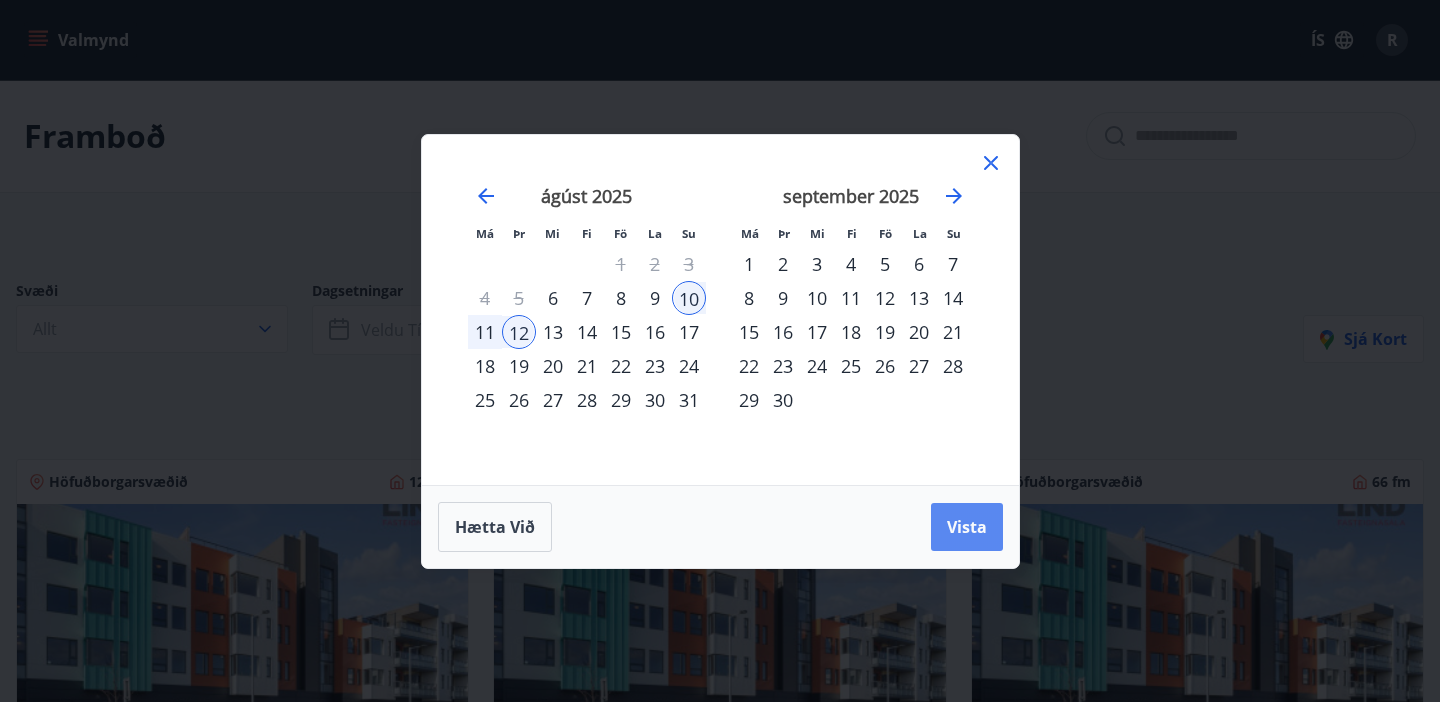 click on "Vista" at bounding box center (967, 527) 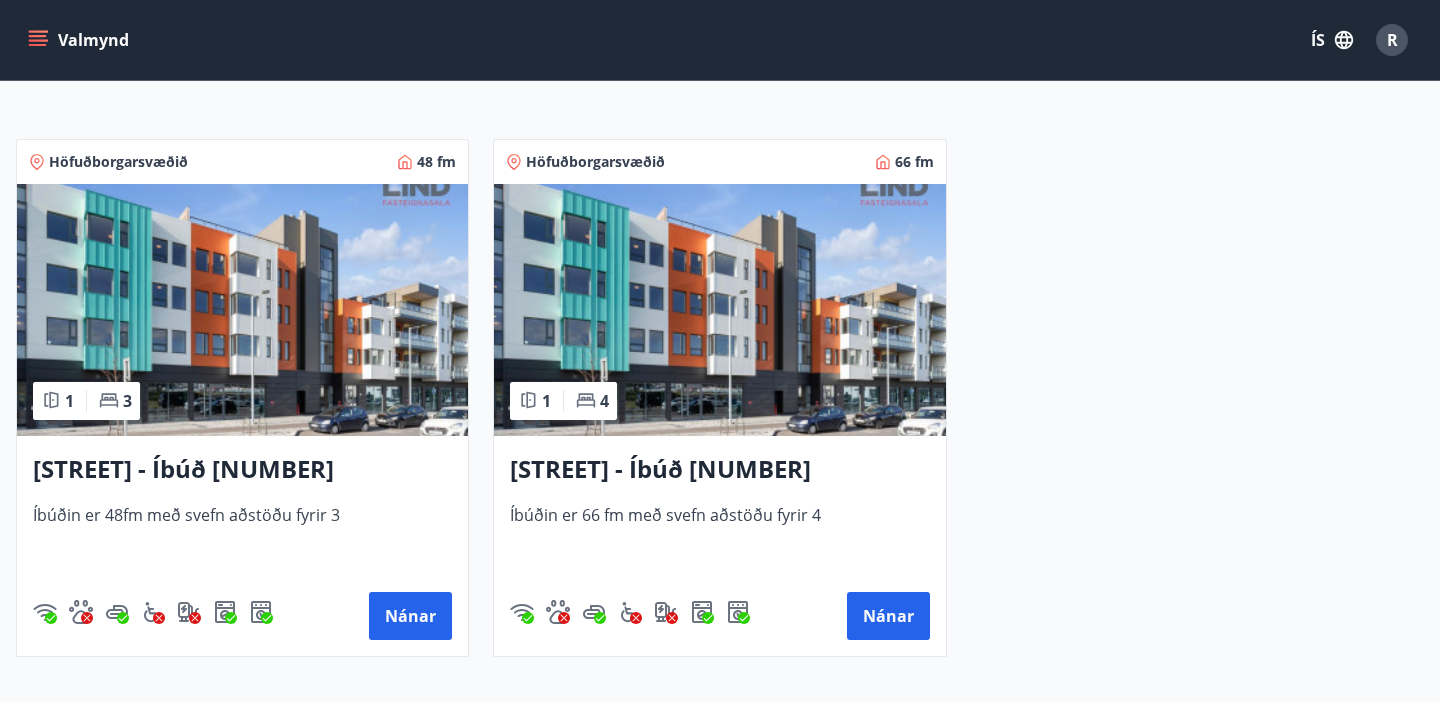 scroll, scrollTop: 342, scrollLeft: 0, axis: vertical 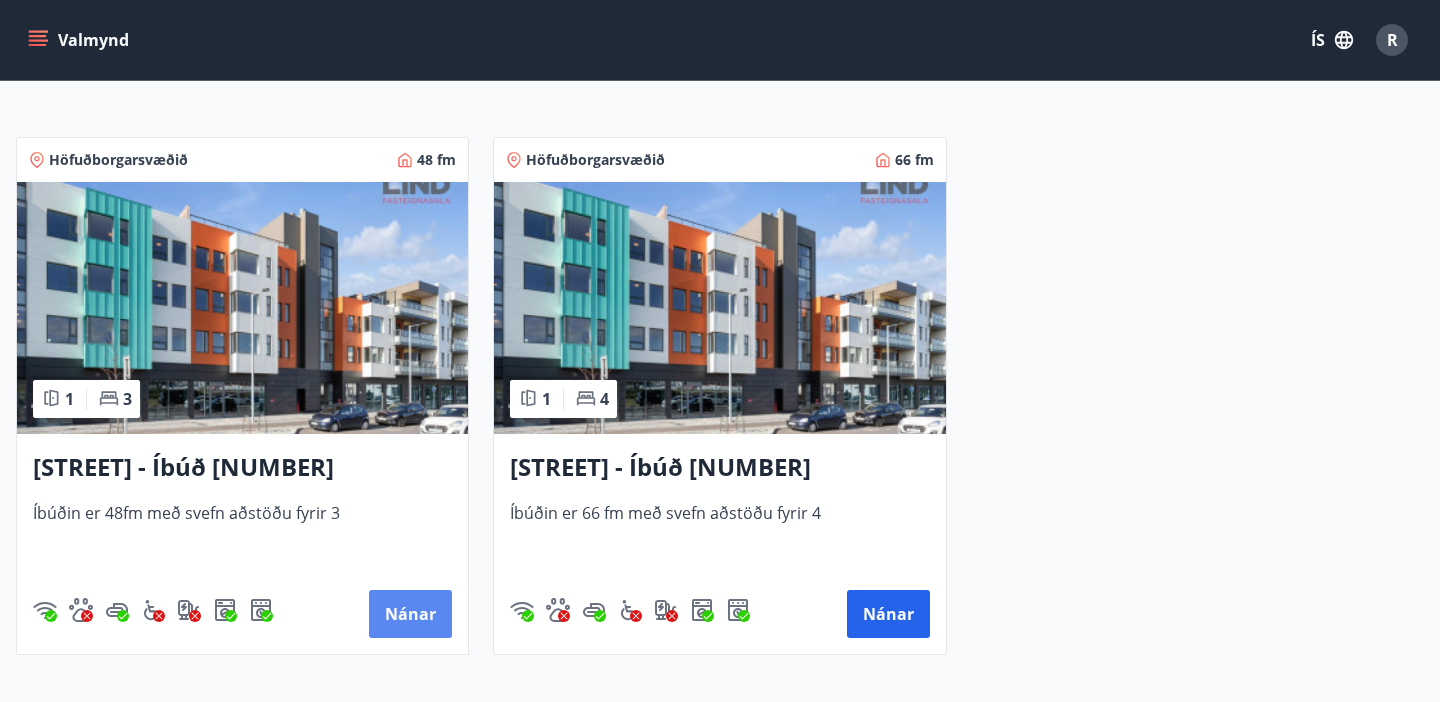 click on "Nánar" at bounding box center (410, 614) 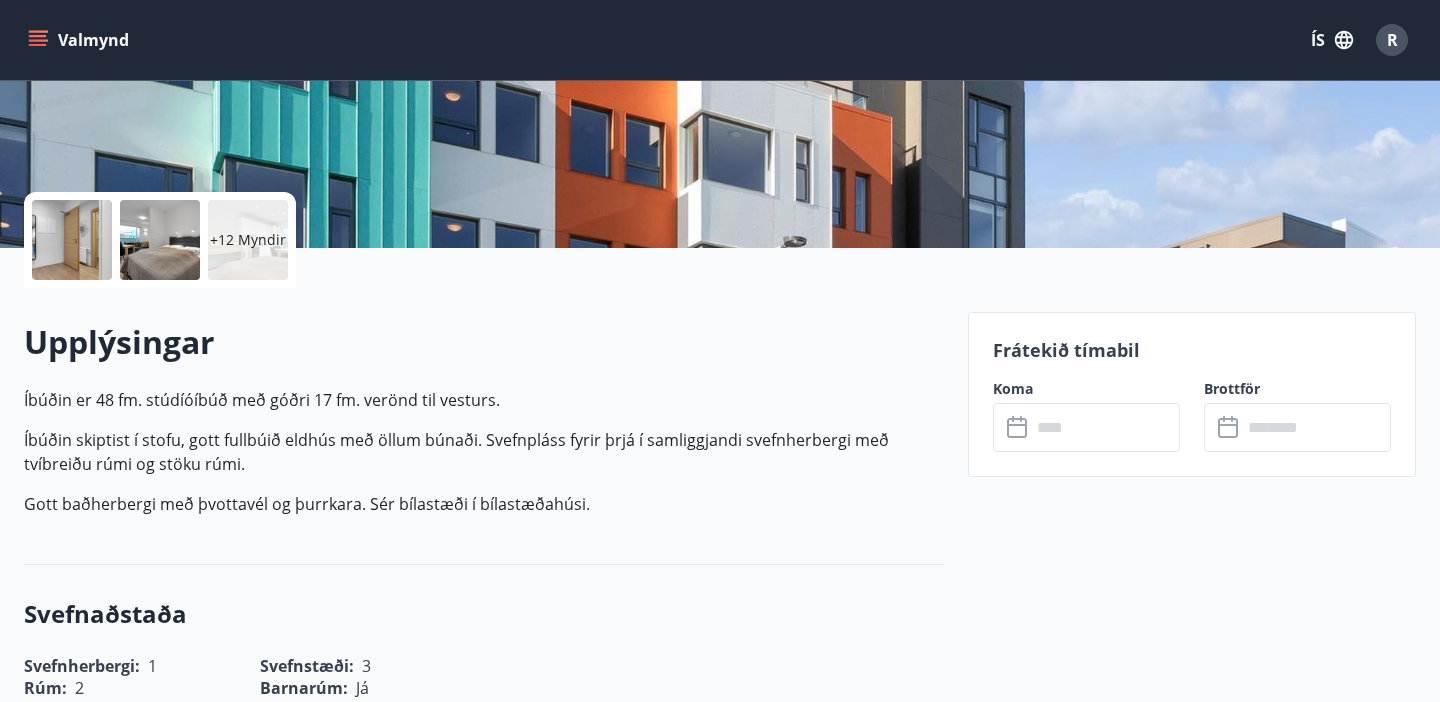 scroll, scrollTop: 340, scrollLeft: 0, axis: vertical 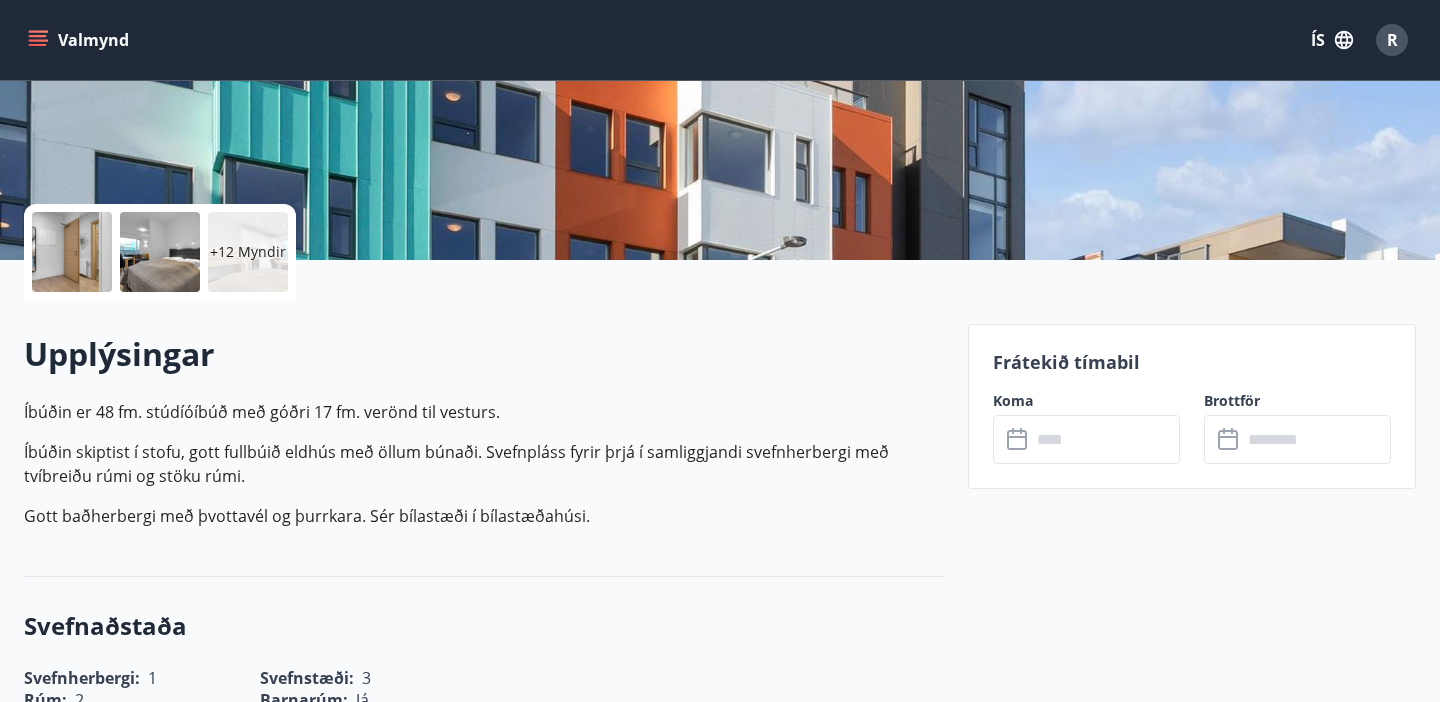 click at bounding box center (72, 252) 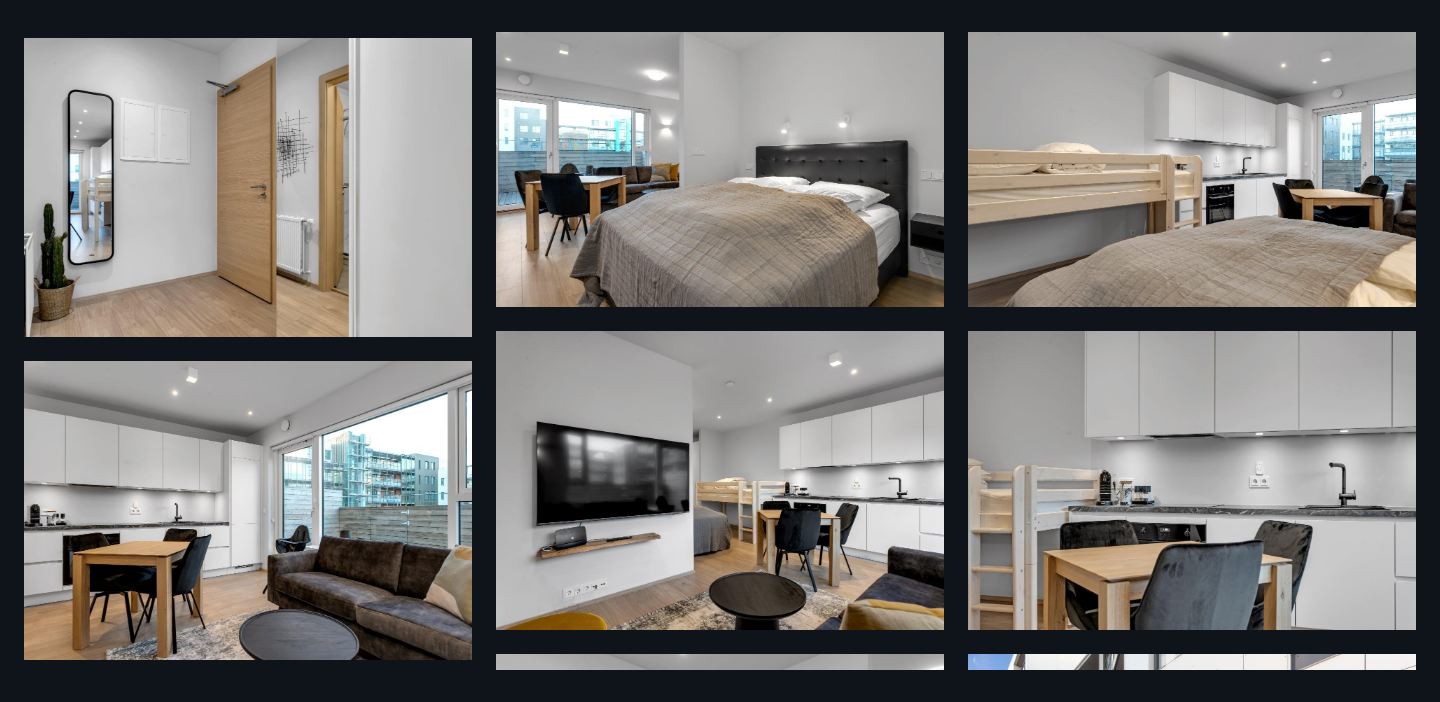 scroll, scrollTop: 0, scrollLeft: 0, axis: both 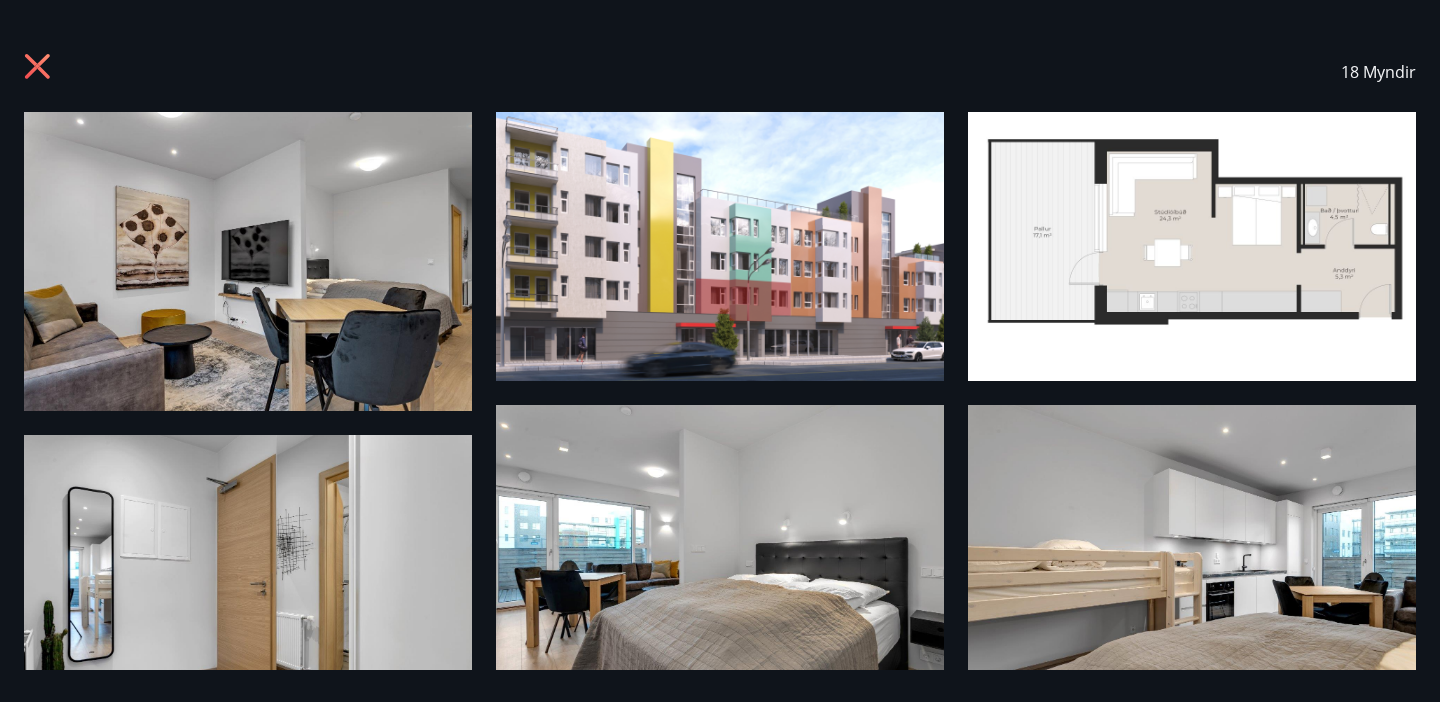 click 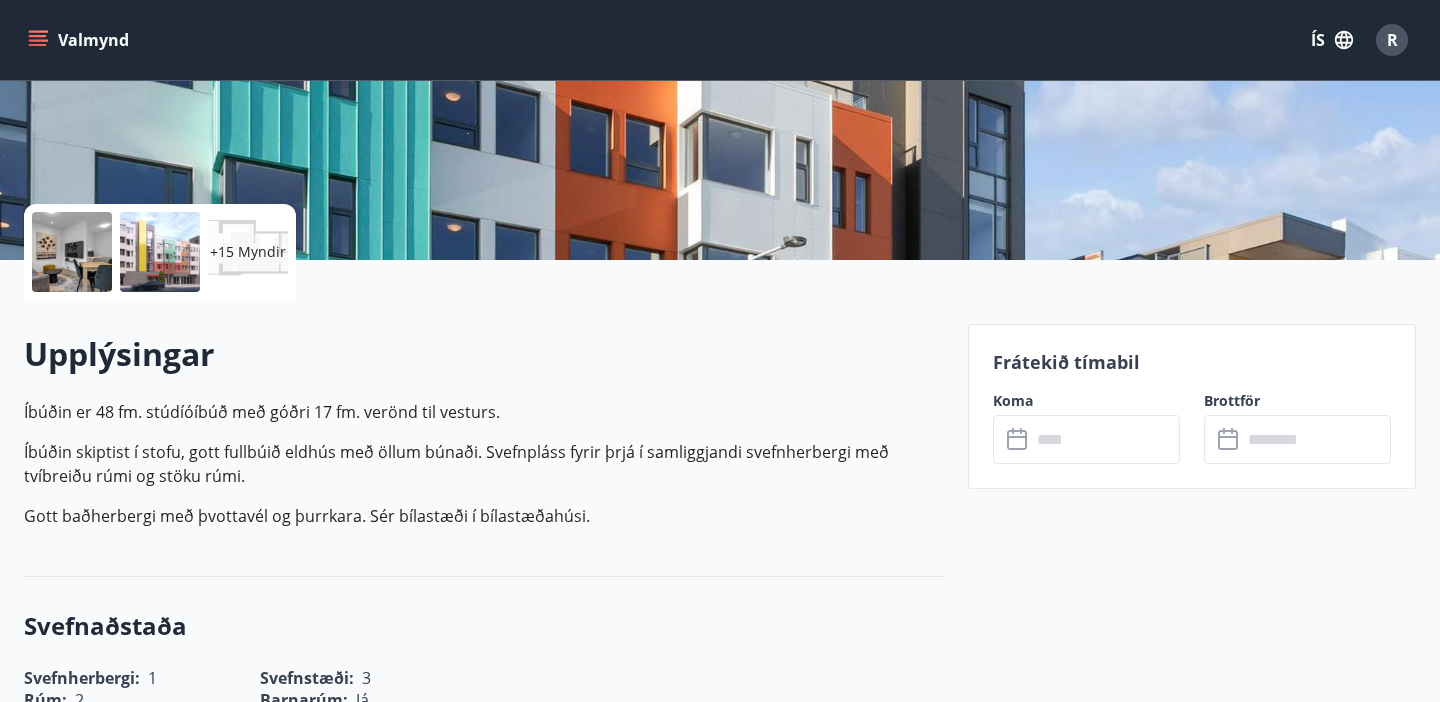 click at bounding box center [1105, 439] 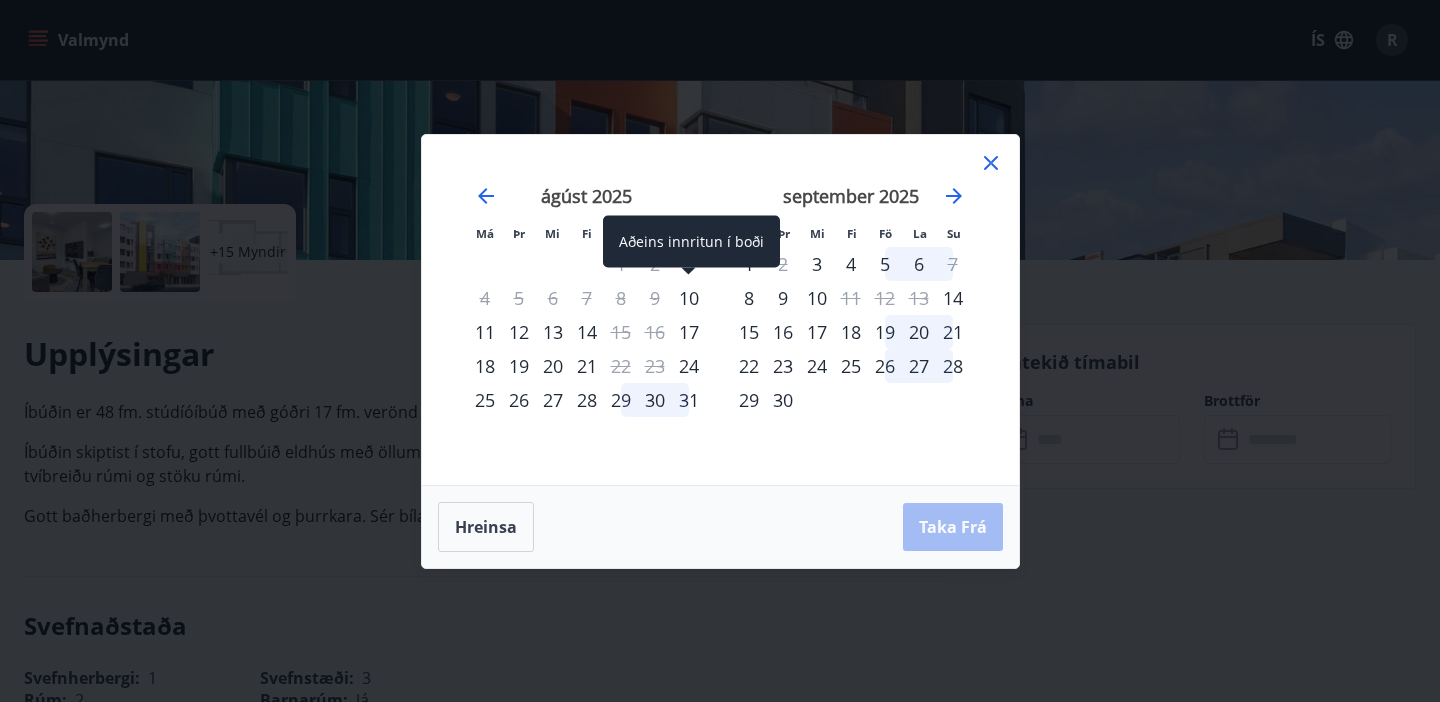 click on "10" at bounding box center (689, 298) 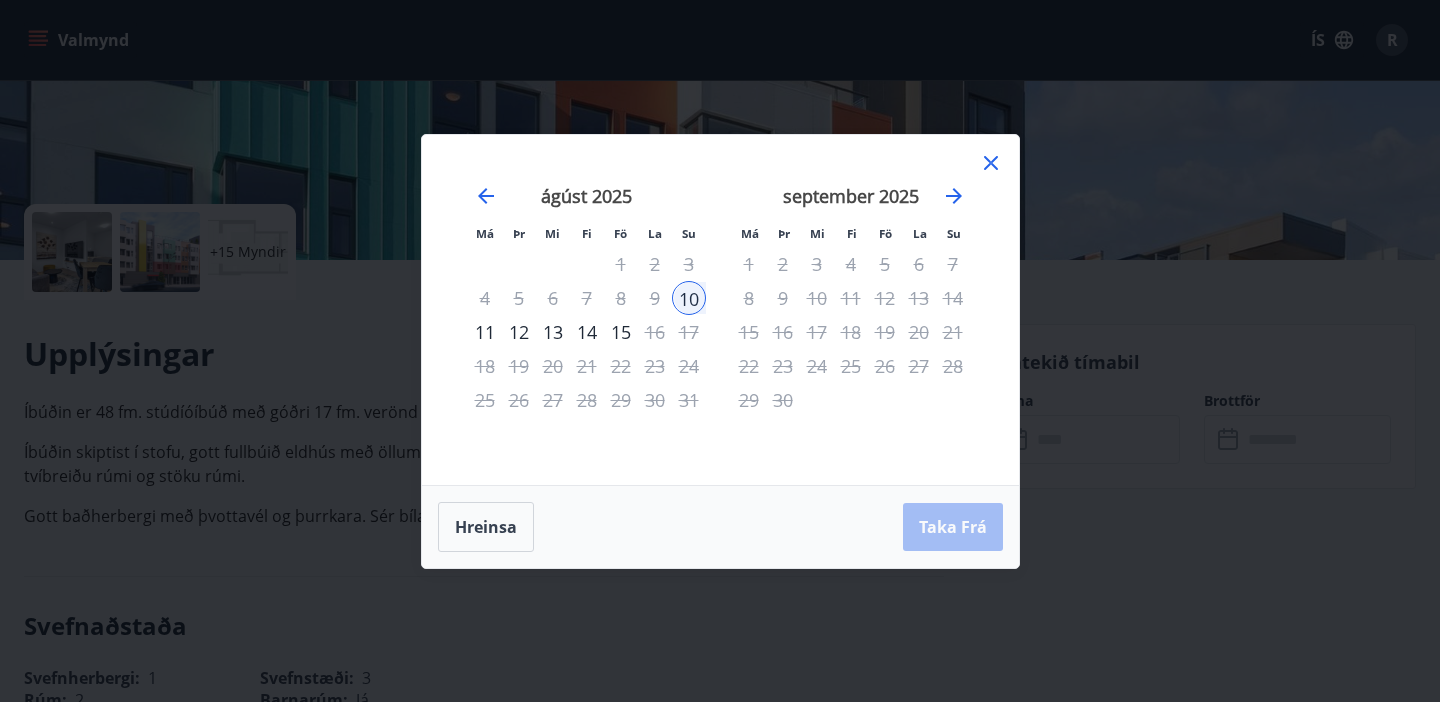 click on "12" at bounding box center [519, 332] 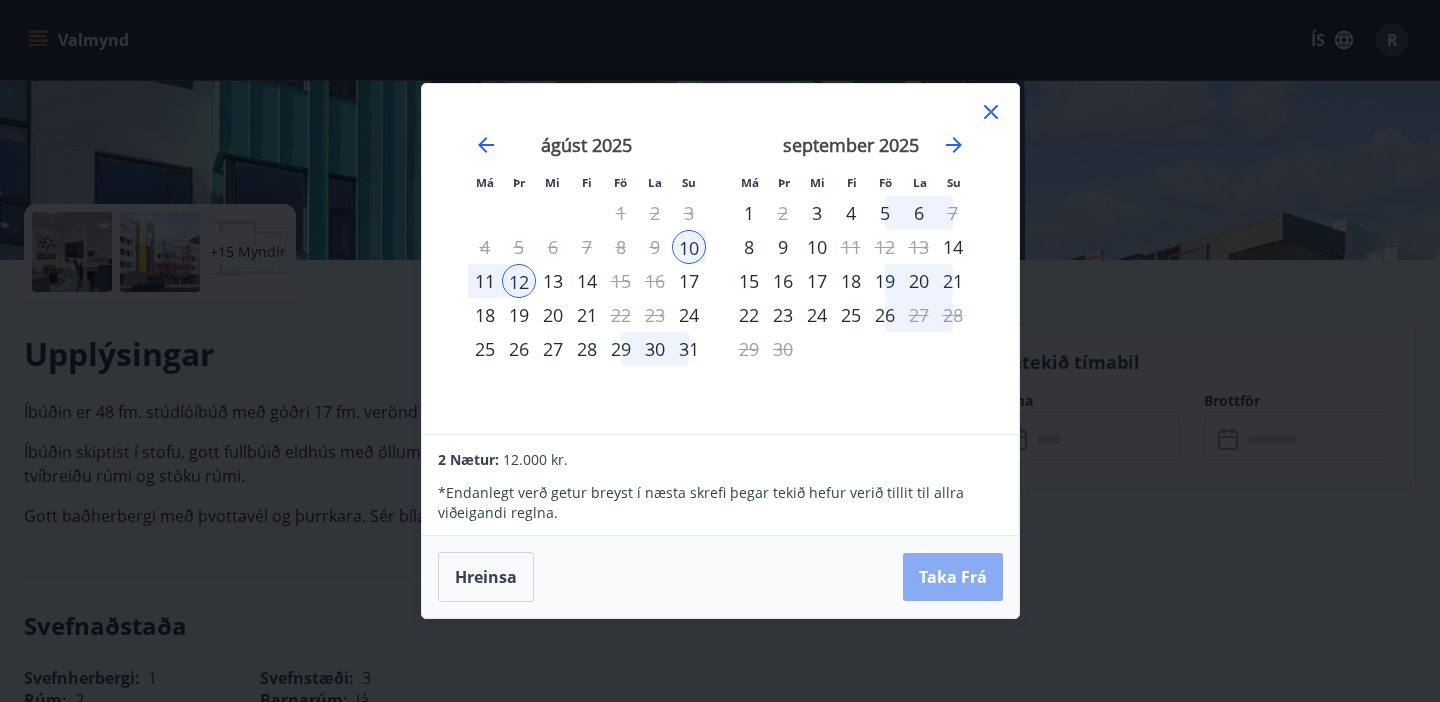 click on "Taka Frá" at bounding box center (953, 577) 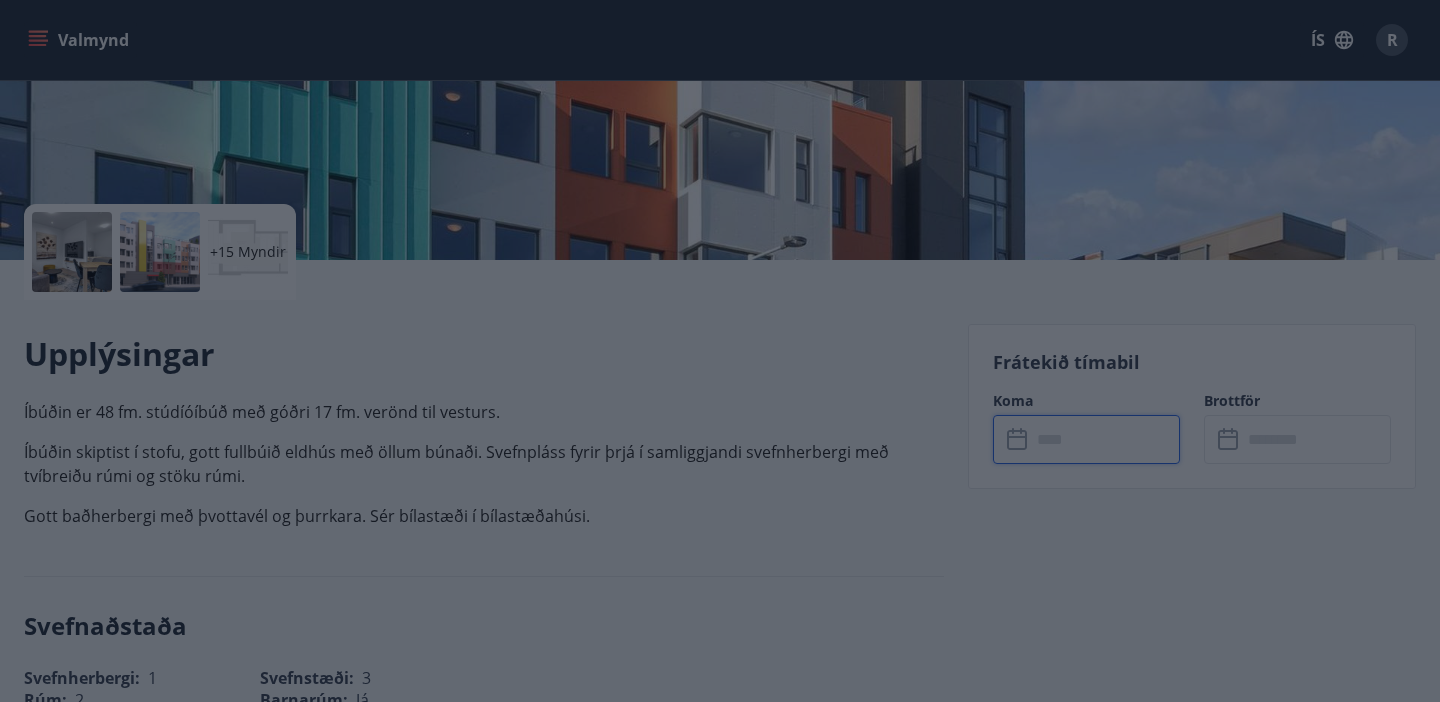 type on "******" 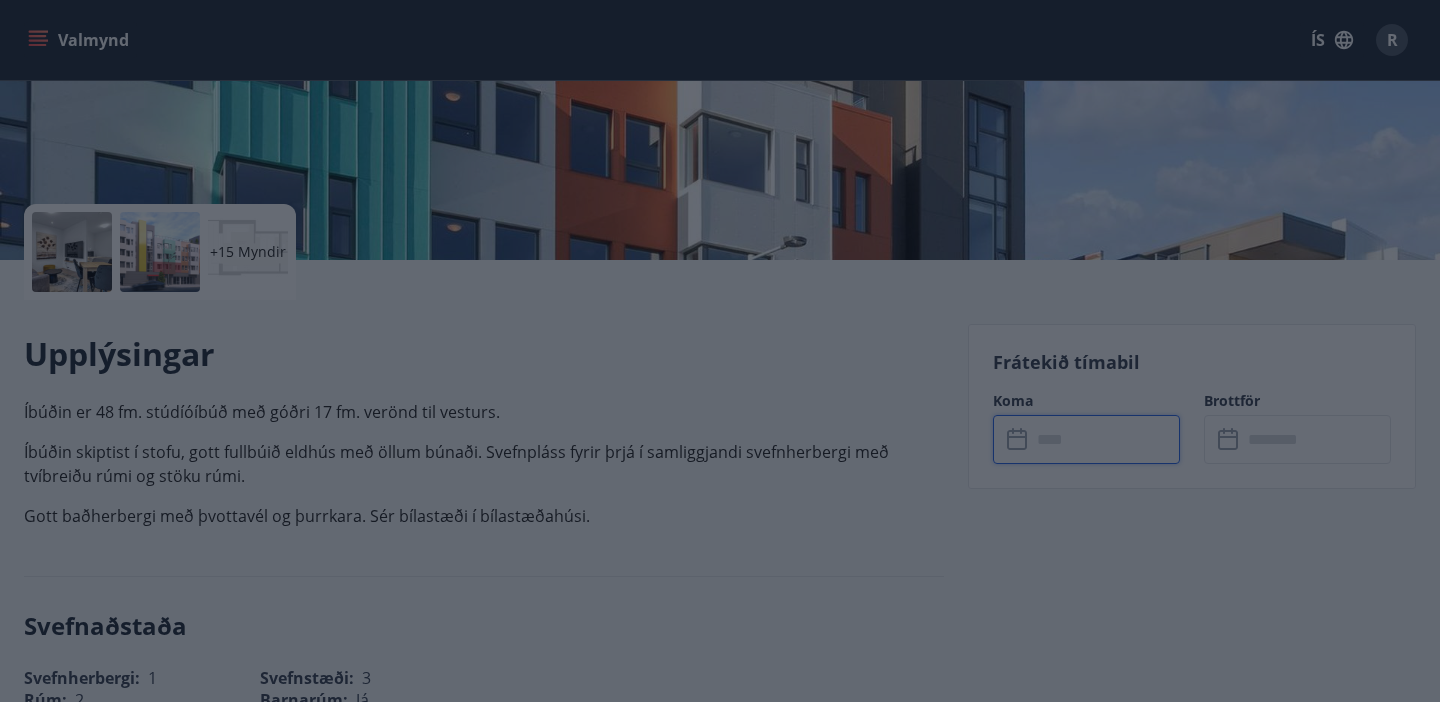 type on "******" 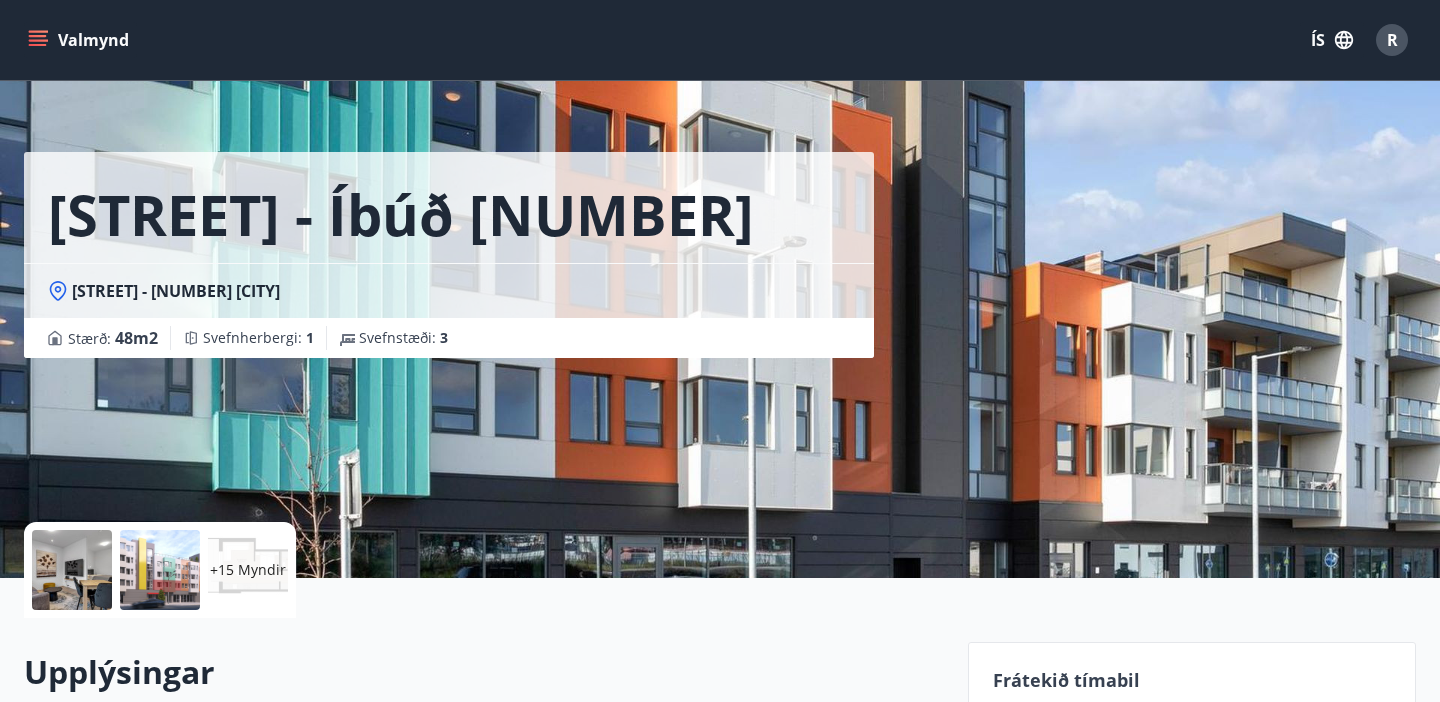 scroll, scrollTop: 0, scrollLeft: 0, axis: both 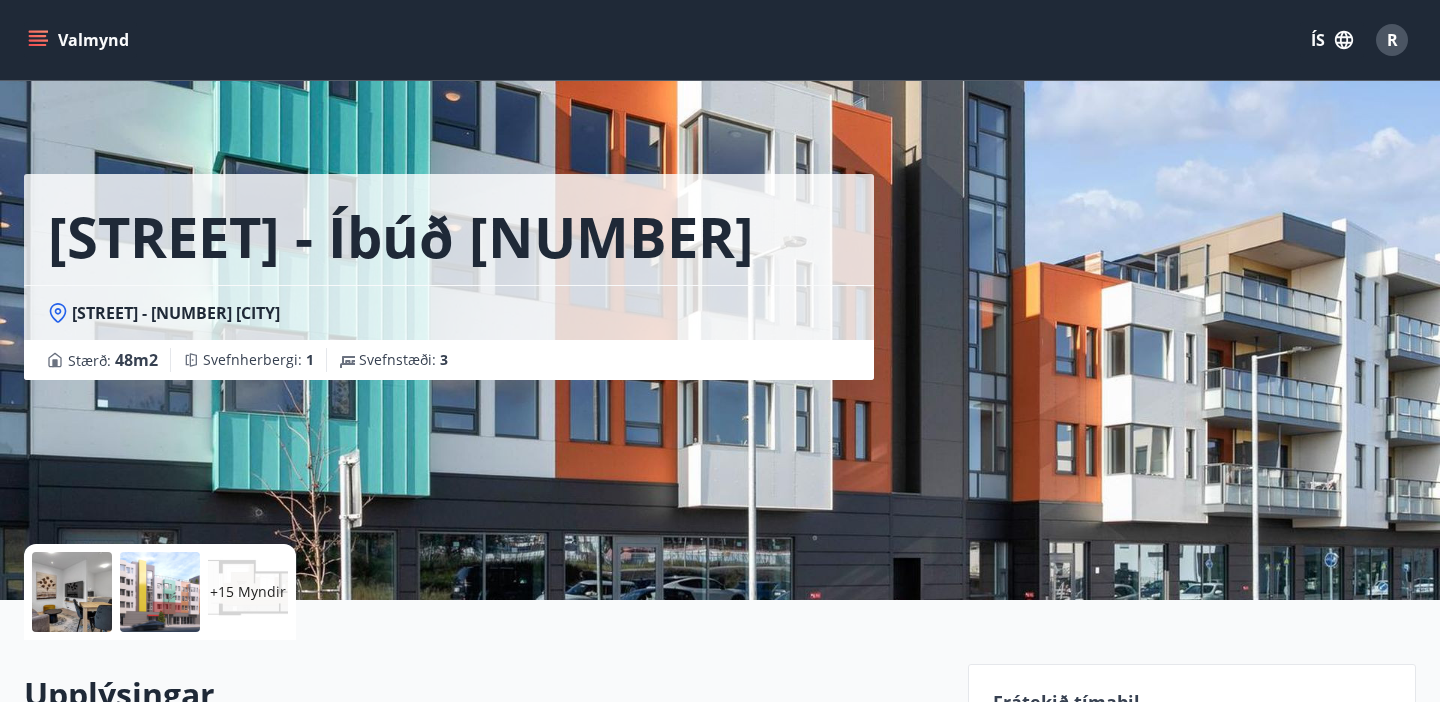 click 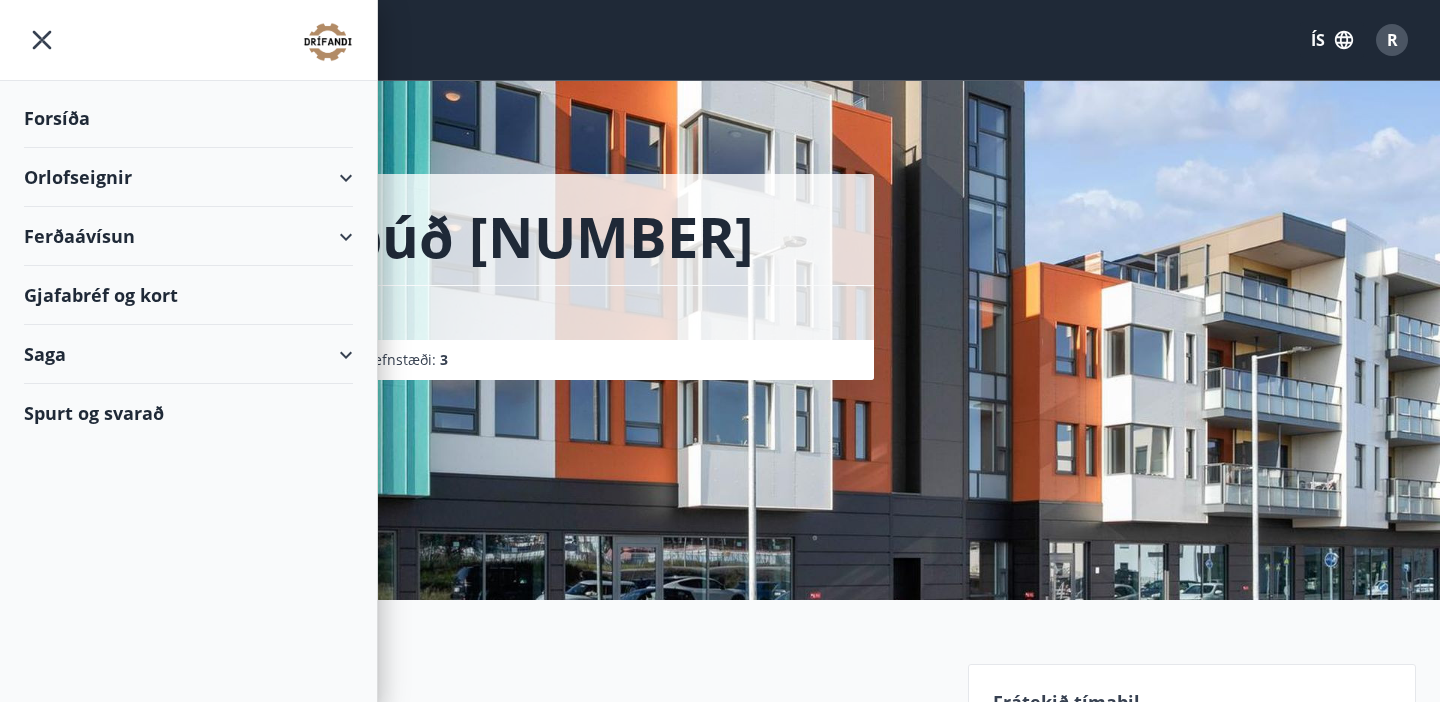 click on "Ferðaávísun" at bounding box center (188, 236) 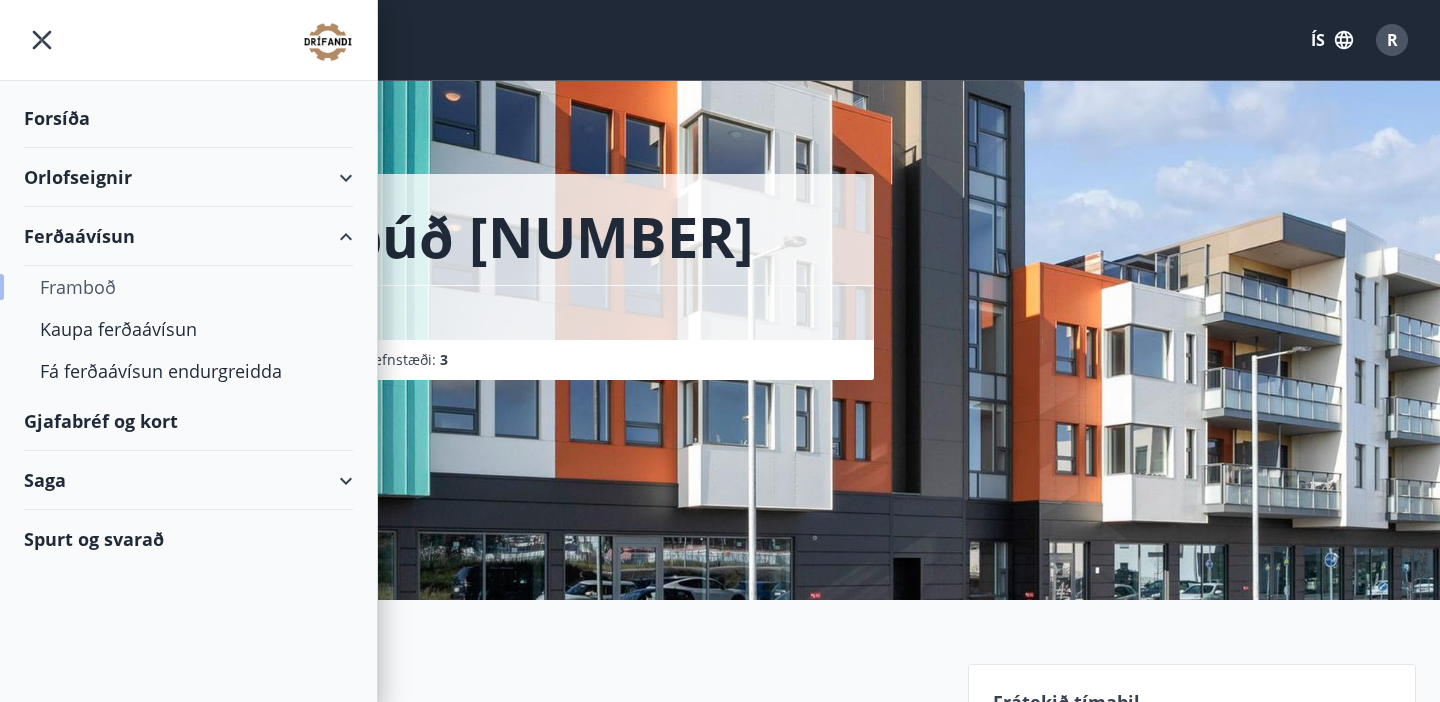 click on "Framboð" at bounding box center (188, 287) 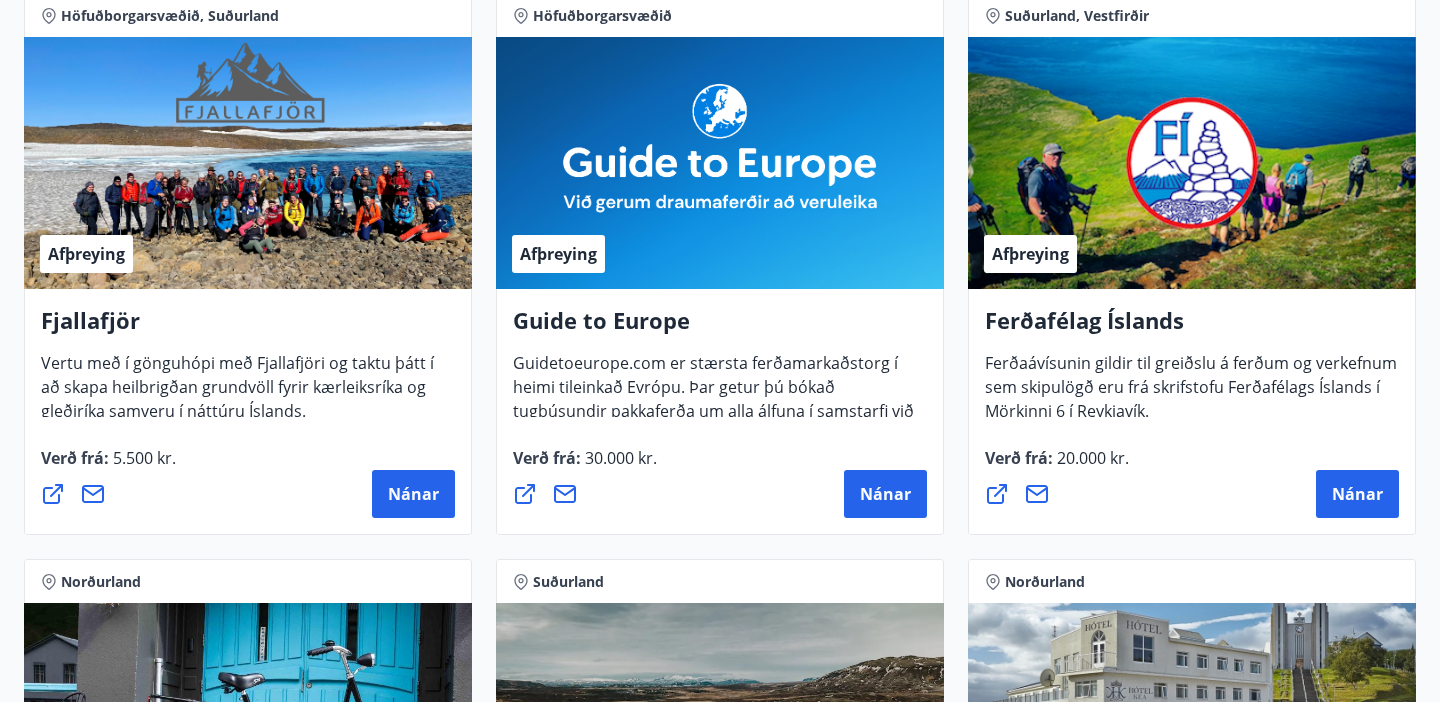 scroll, scrollTop: 0, scrollLeft: 0, axis: both 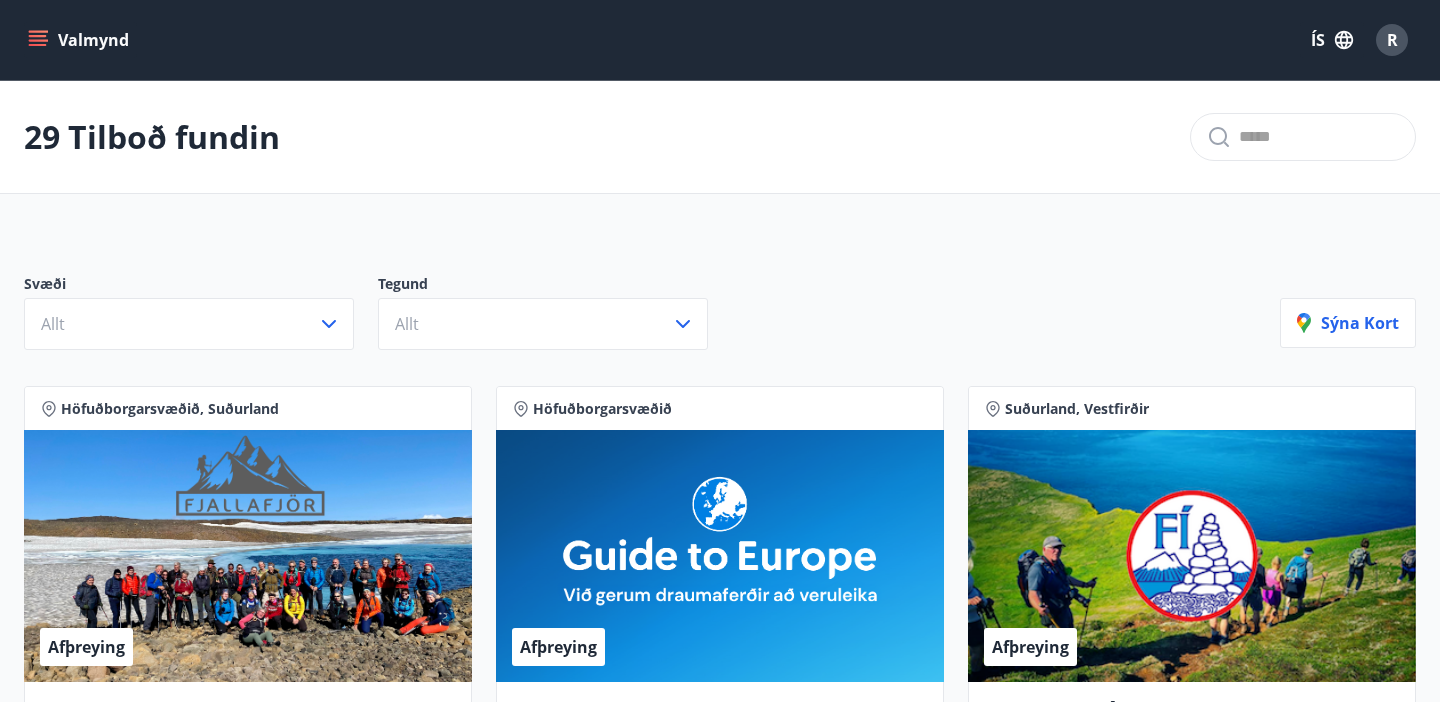 click 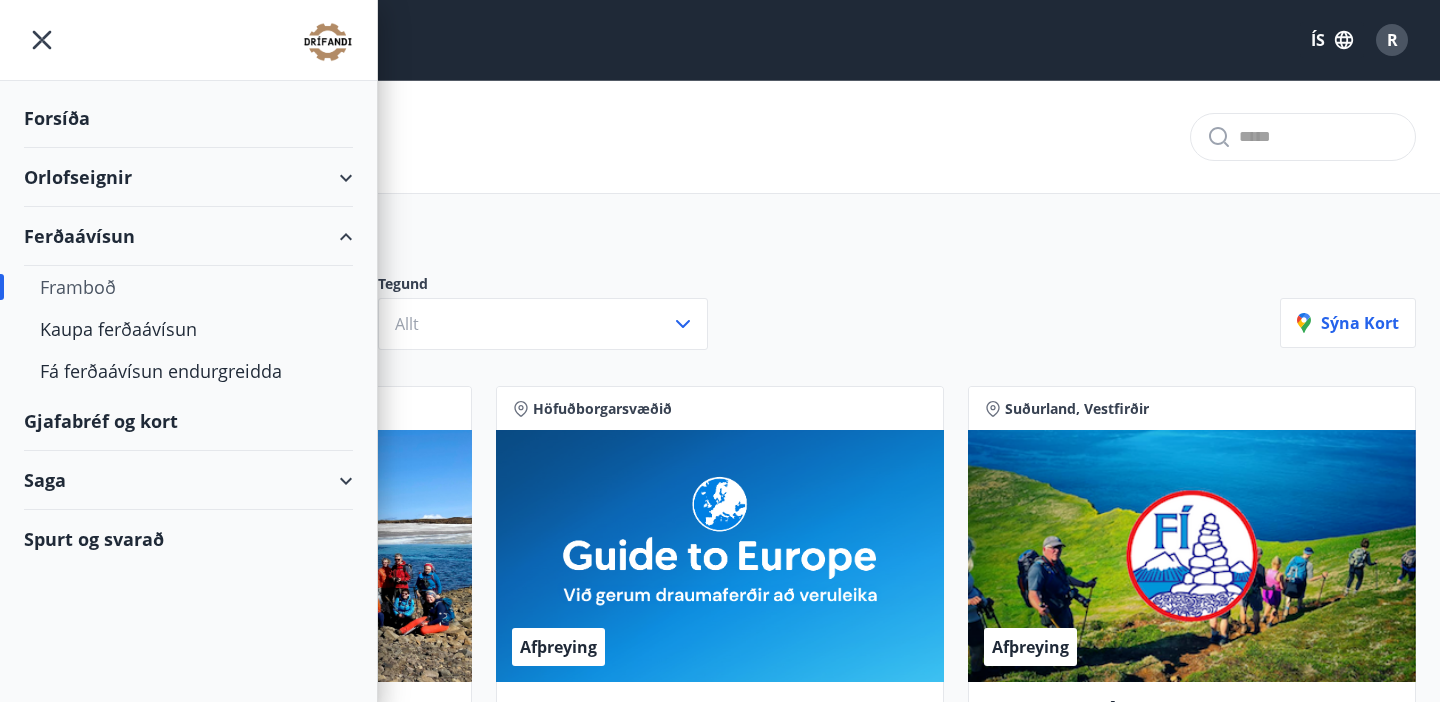 click on "Orlofseignir" at bounding box center [188, 177] 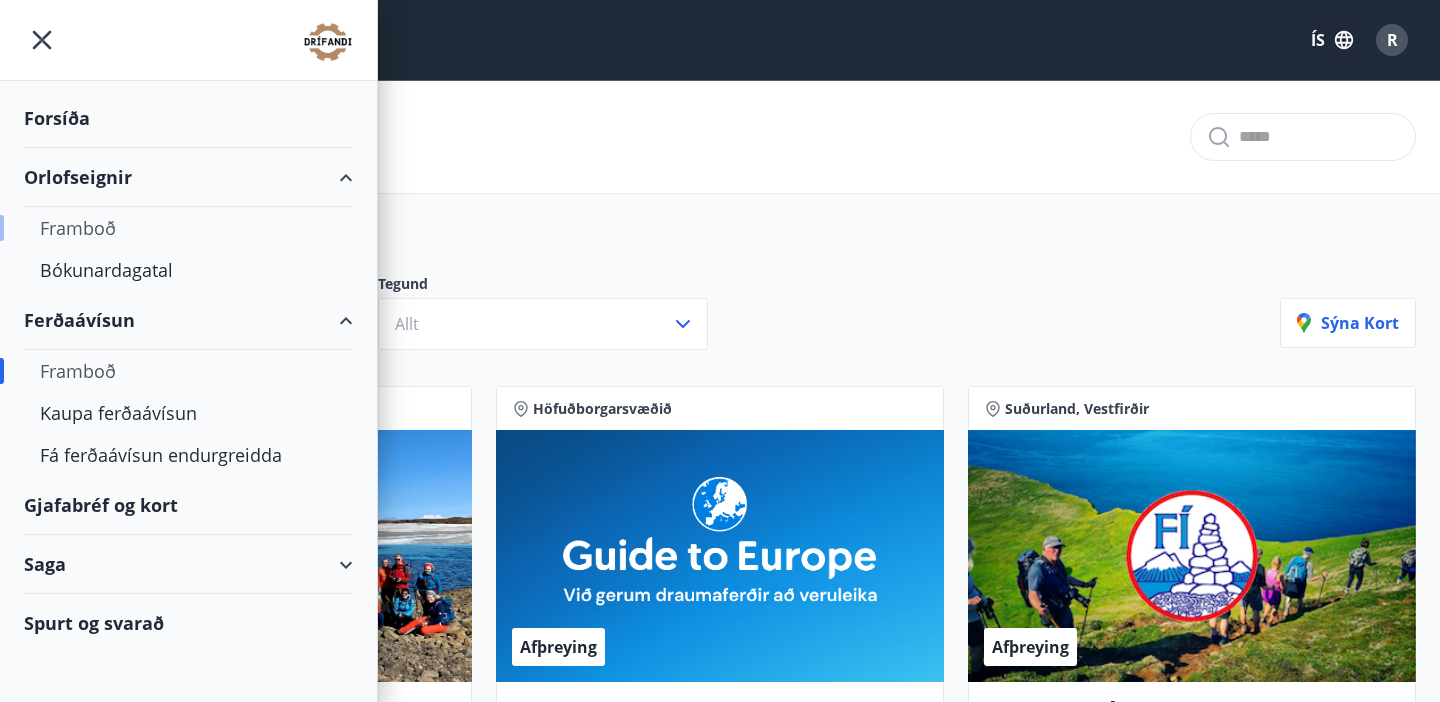 click on "Framboð" at bounding box center [188, 228] 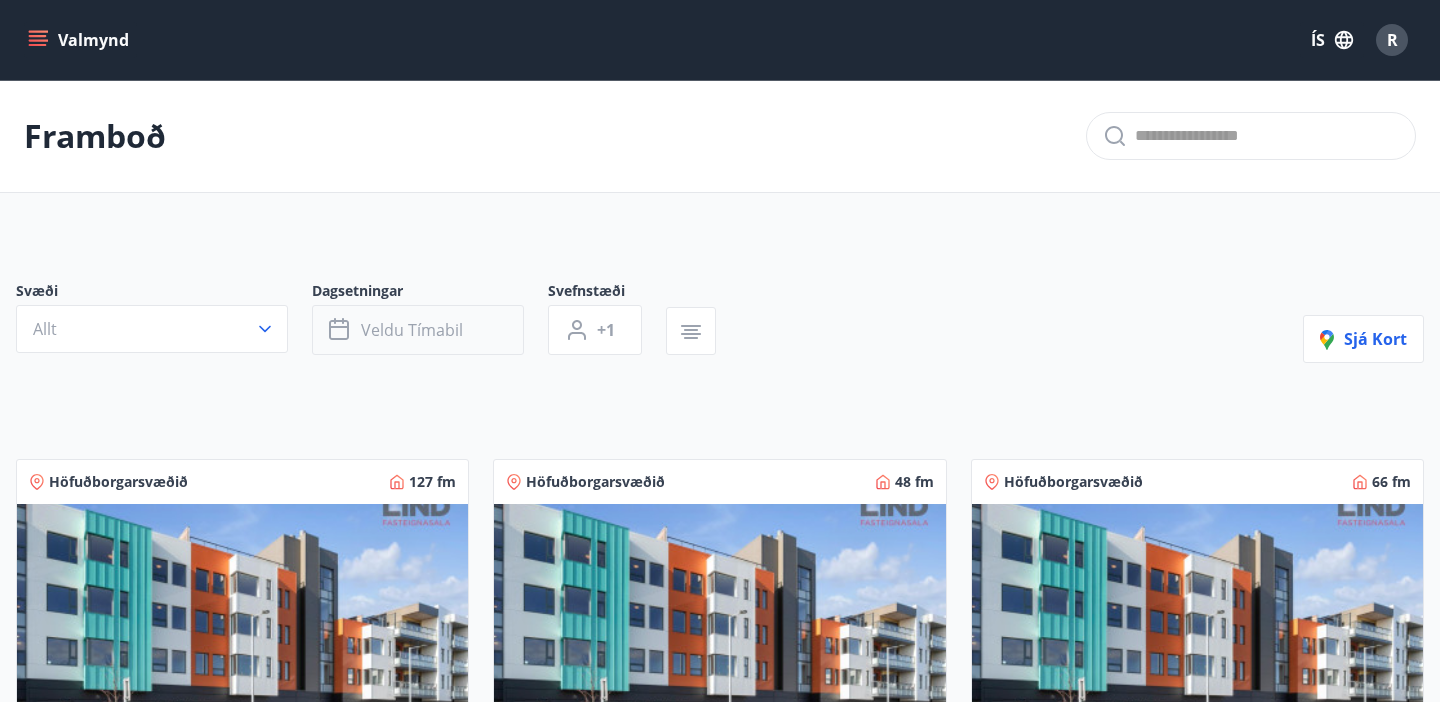 click on "Veldu tímabil" at bounding box center (412, 330) 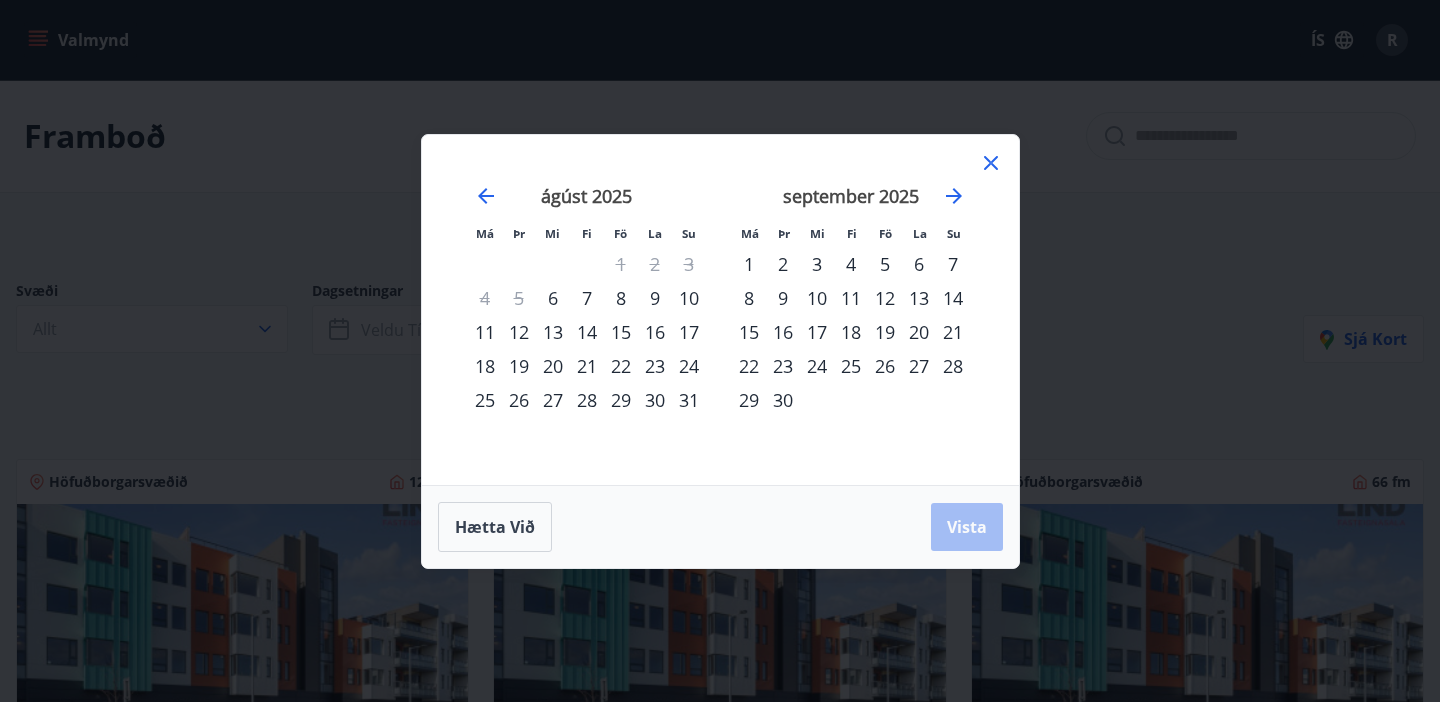click on "Má Þr Mi Fi Fö La Su Má Þr Mi Fi Fö La Su júlí 2025 1 2 3 4 5 6 7 8 9 10 11 12 13 14 15 16 17 18 19 20 21 22 23 24 25 26 27 28 29 30 31 ágúst 2025 1 2 3 4 5 6 7 8 9 10 11 12 13 14 15 16 17 18 19 20 21 22 23 24 25 26 27 28 29 30 31 september 2025 1 2 3 4 5 6 7 8 9 10 11 12 13 14 15 16 17 18 19 20 21 22 23 24 25 26 27 28 29 30 október 2025 1 2 3 4 5 6 7 8 9 10 11 12 13 14 15 16 17 18 19 20 21 22 23 24 25 26 27 28 29 30 31 Hætta við Vista" at bounding box center (720, 351) 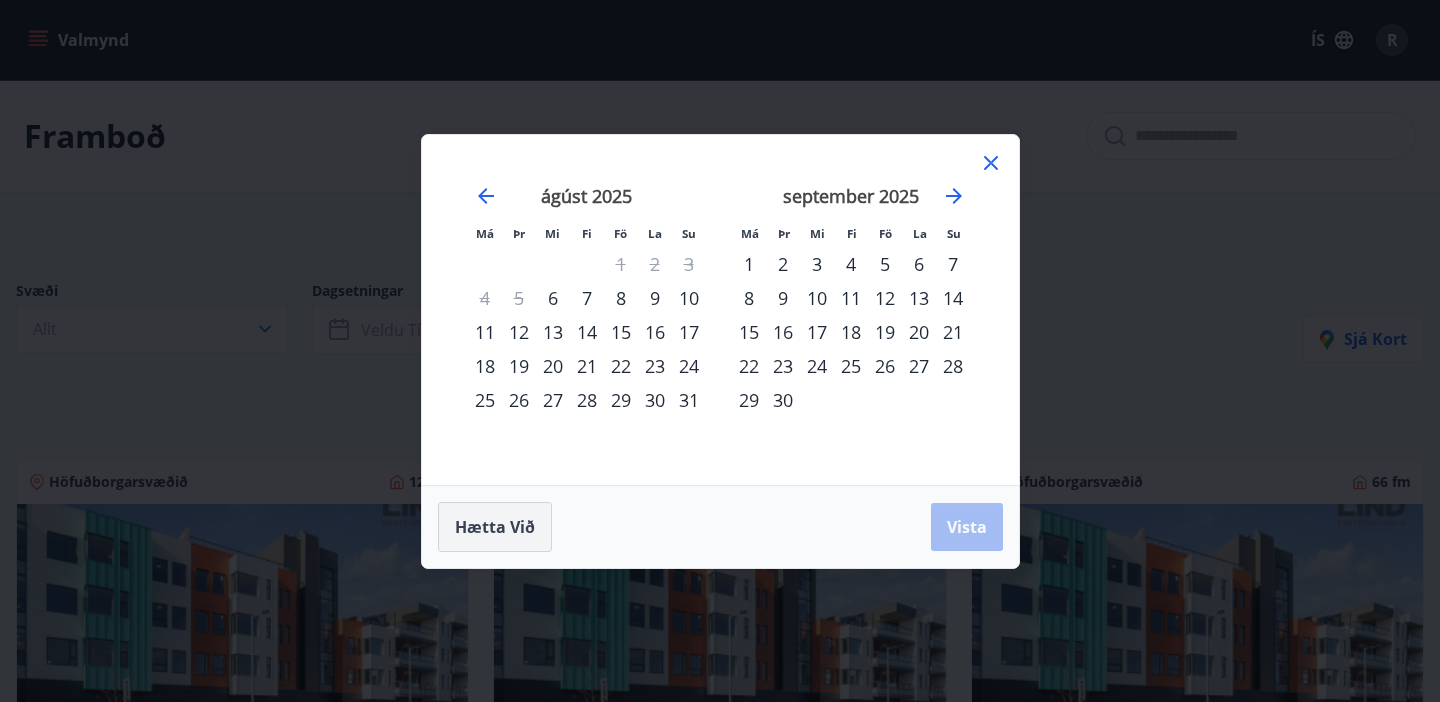 click on "Hætta við" at bounding box center (495, 527) 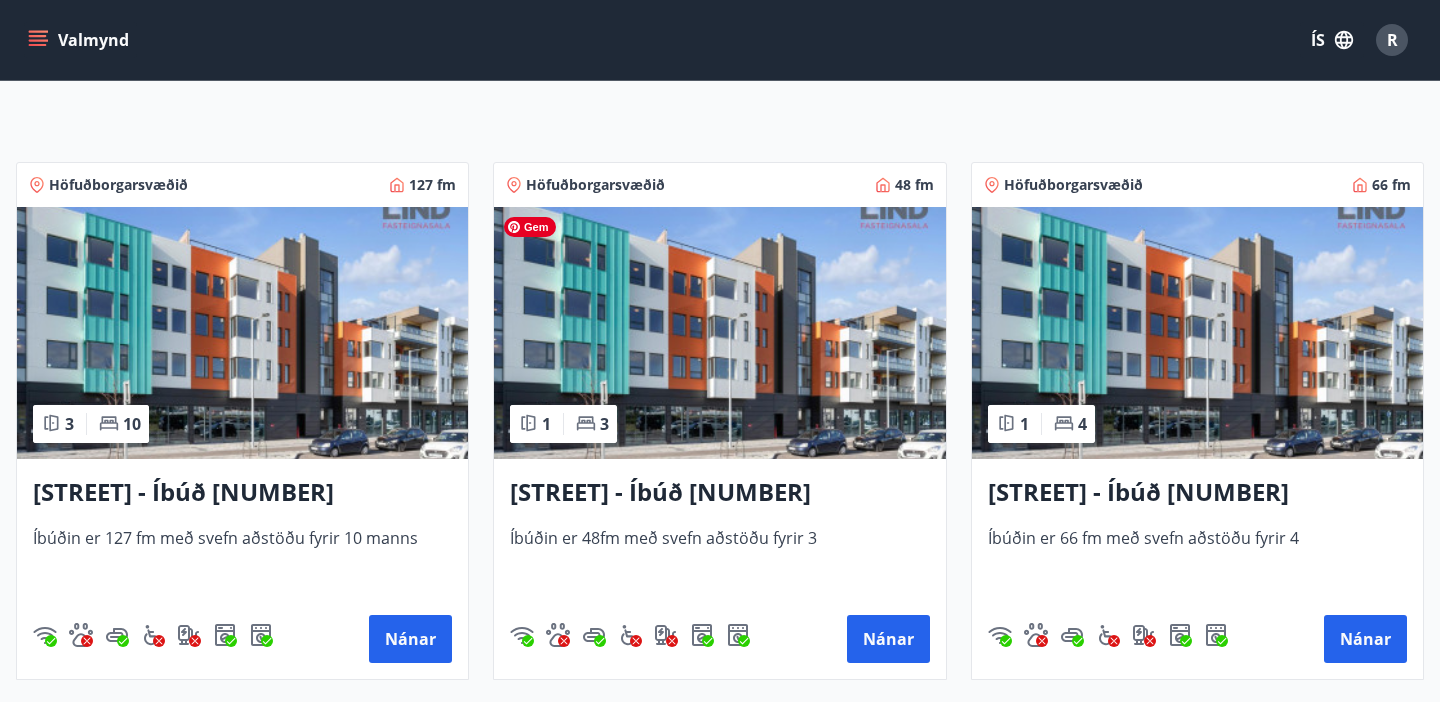 scroll, scrollTop: 300, scrollLeft: 0, axis: vertical 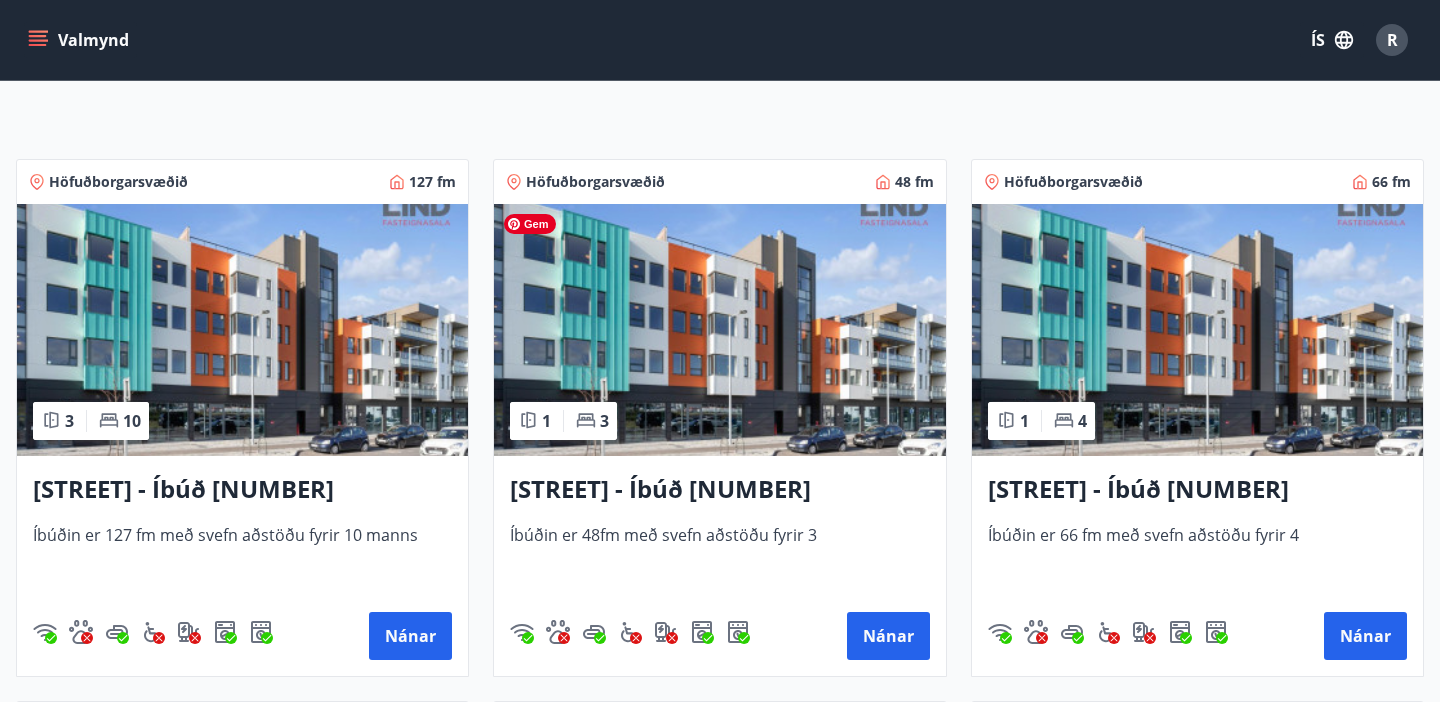 click at bounding box center [719, 330] 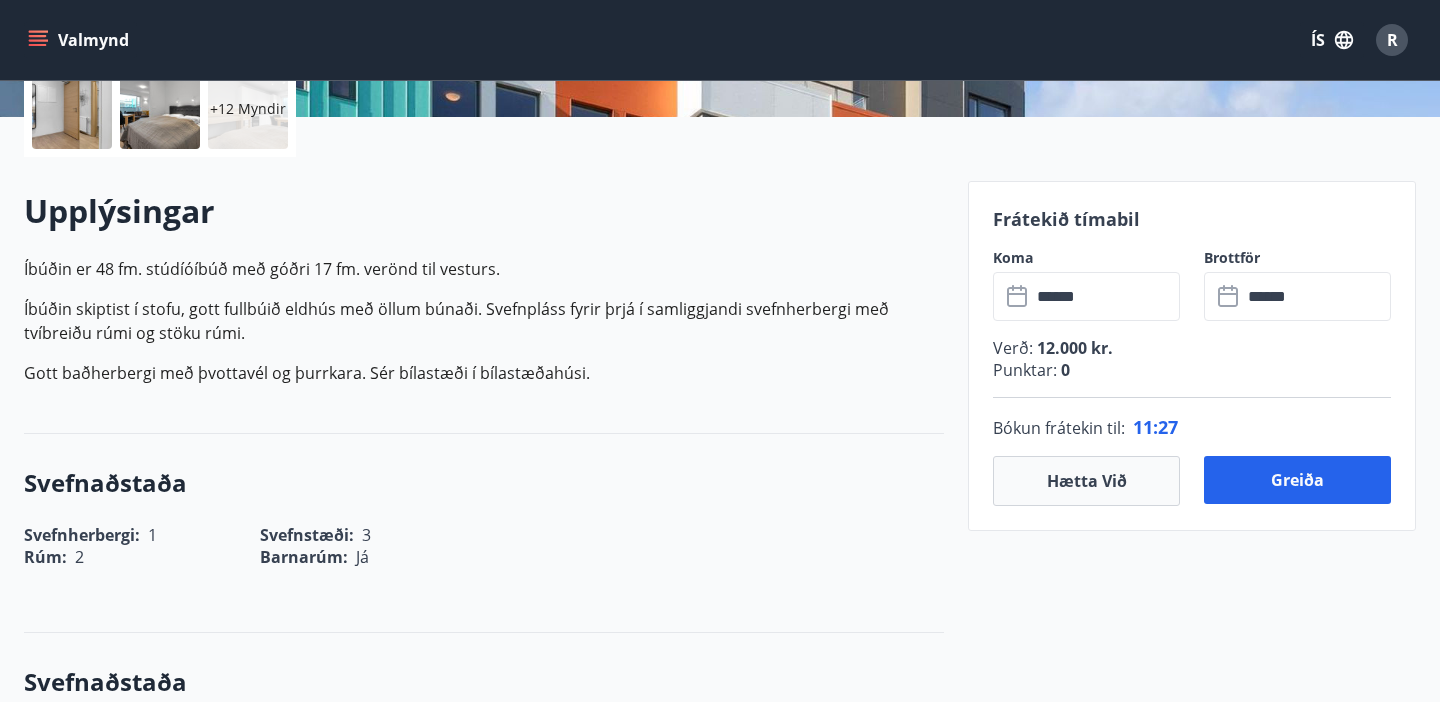 scroll, scrollTop: 485, scrollLeft: 0, axis: vertical 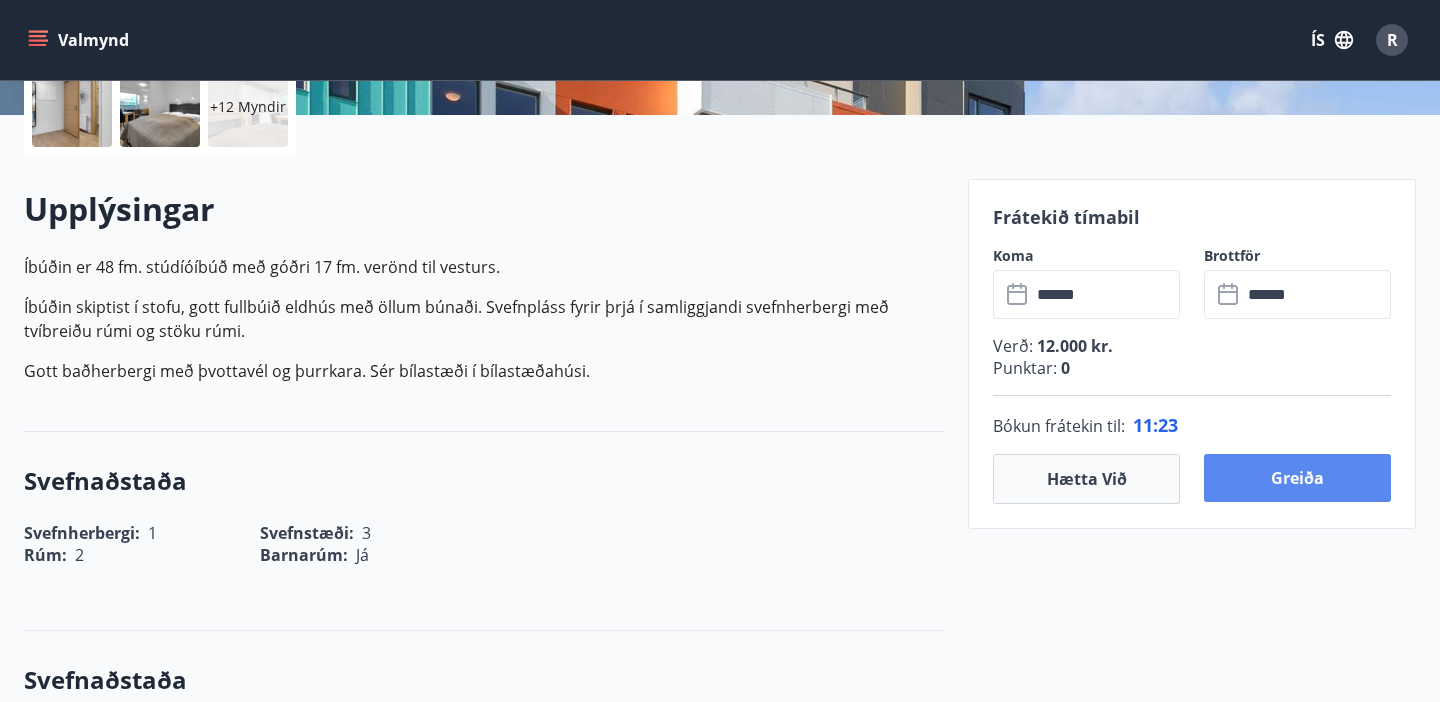 click on "Greiða" at bounding box center (1297, 478) 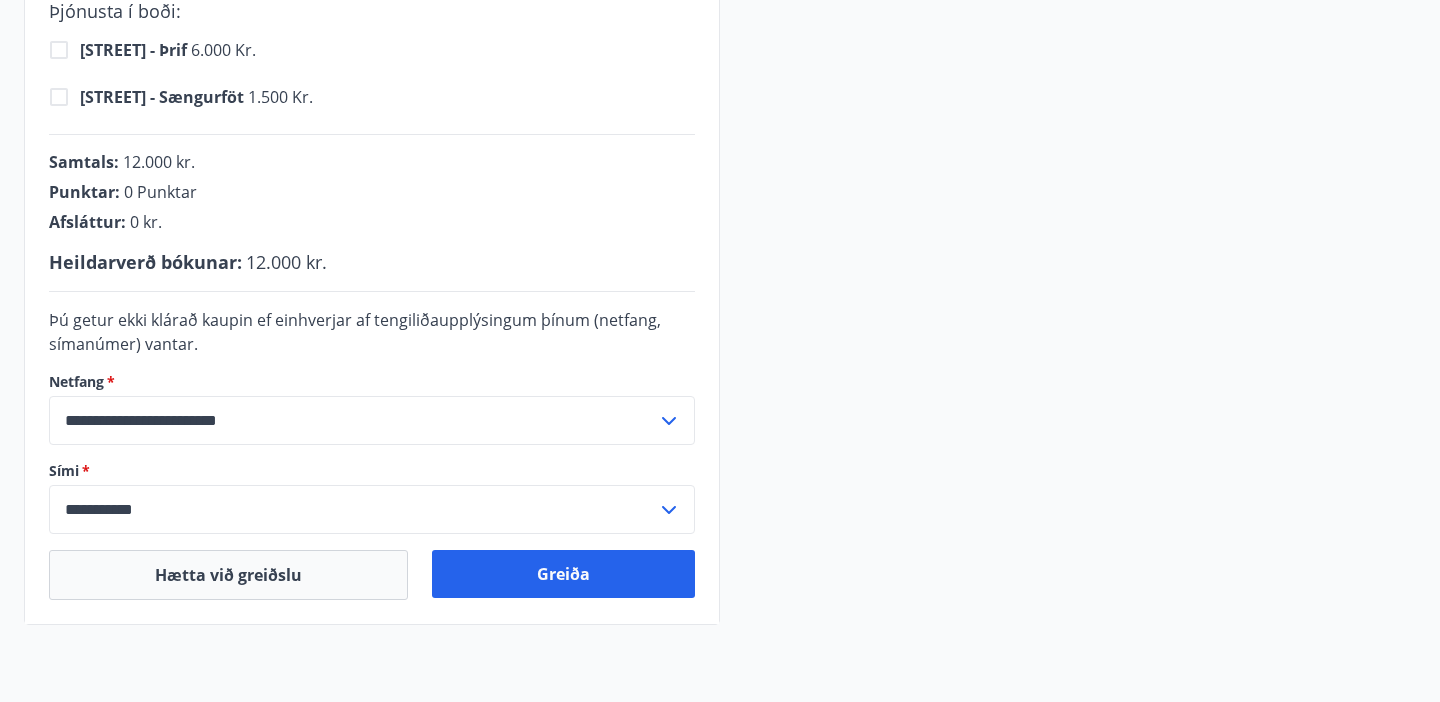 scroll, scrollTop: 609, scrollLeft: 0, axis: vertical 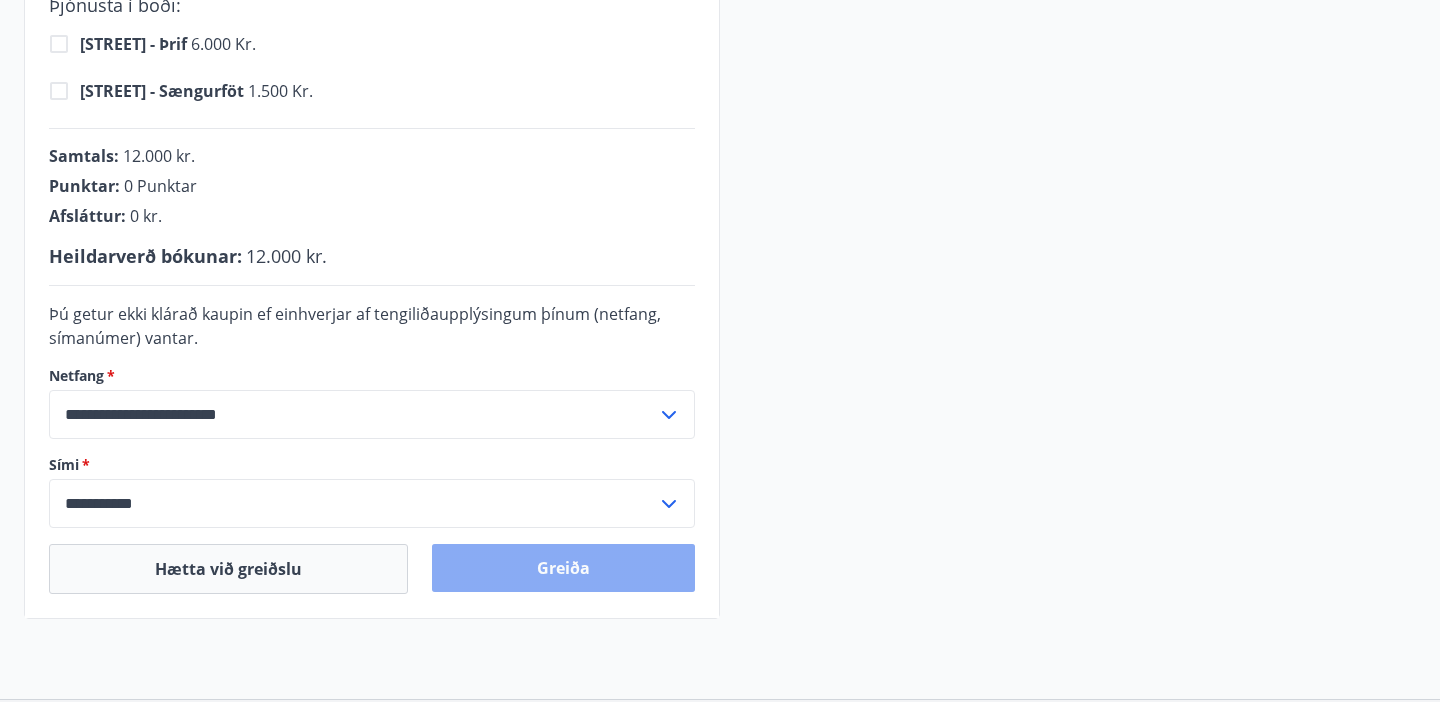 click on "Greiða" at bounding box center (563, 568) 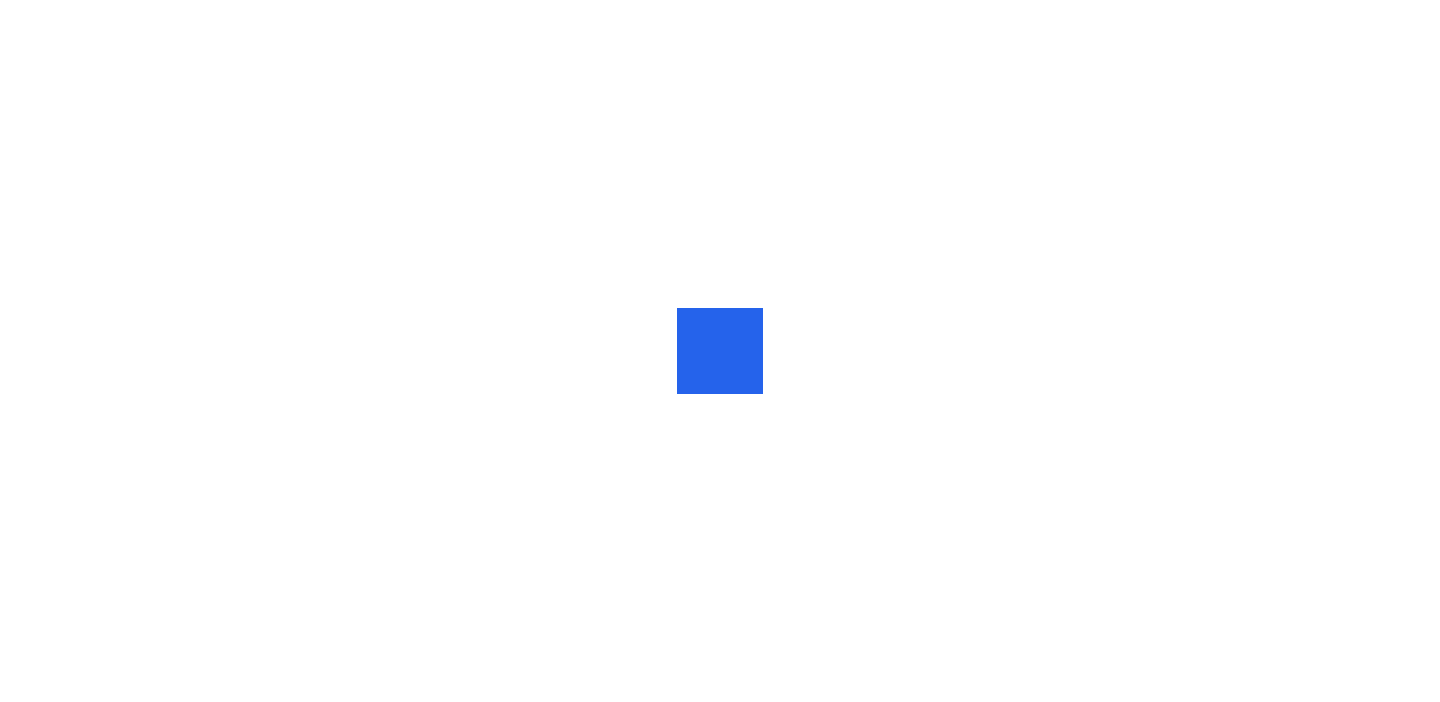 scroll, scrollTop: 0, scrollLeft: 0, axis: both 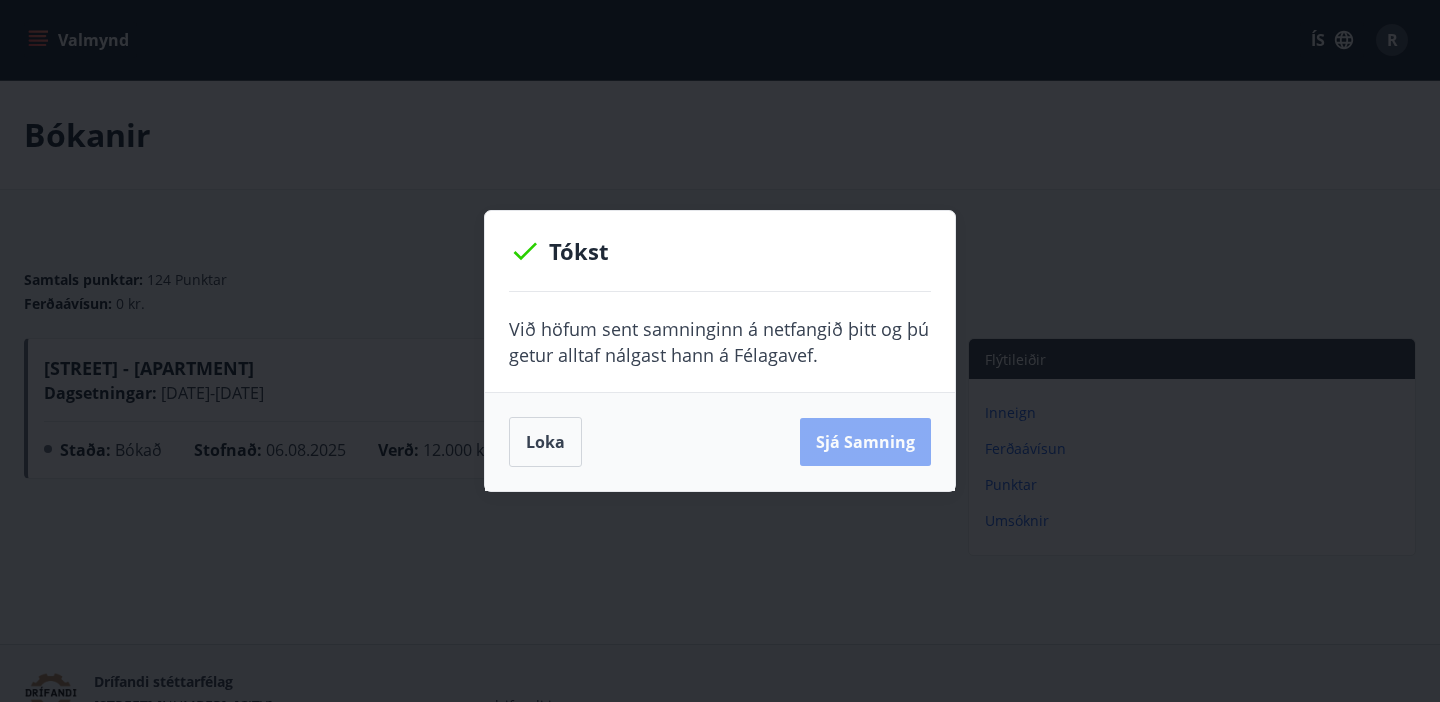click on "Sjá samning" at bounding box center (865, 442) 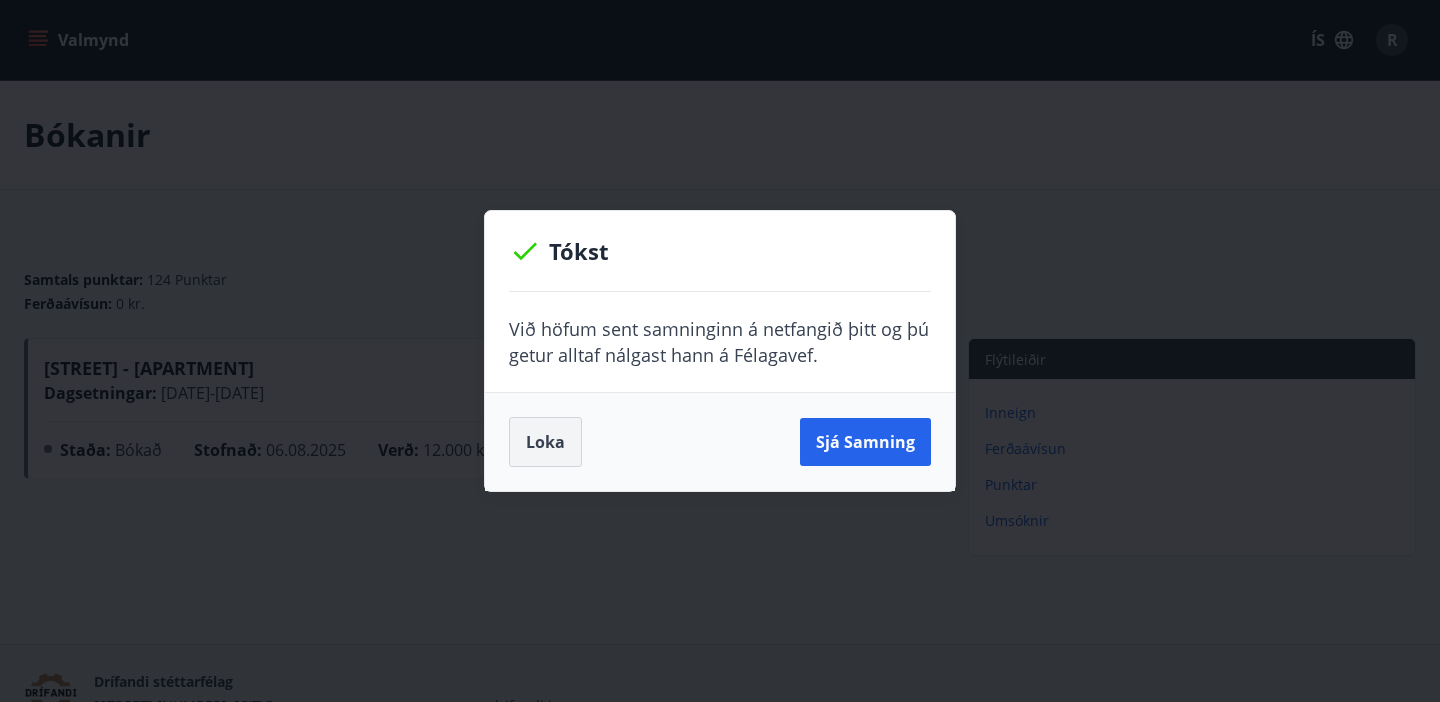 click on "Loka" at bounding box center [545, 442] 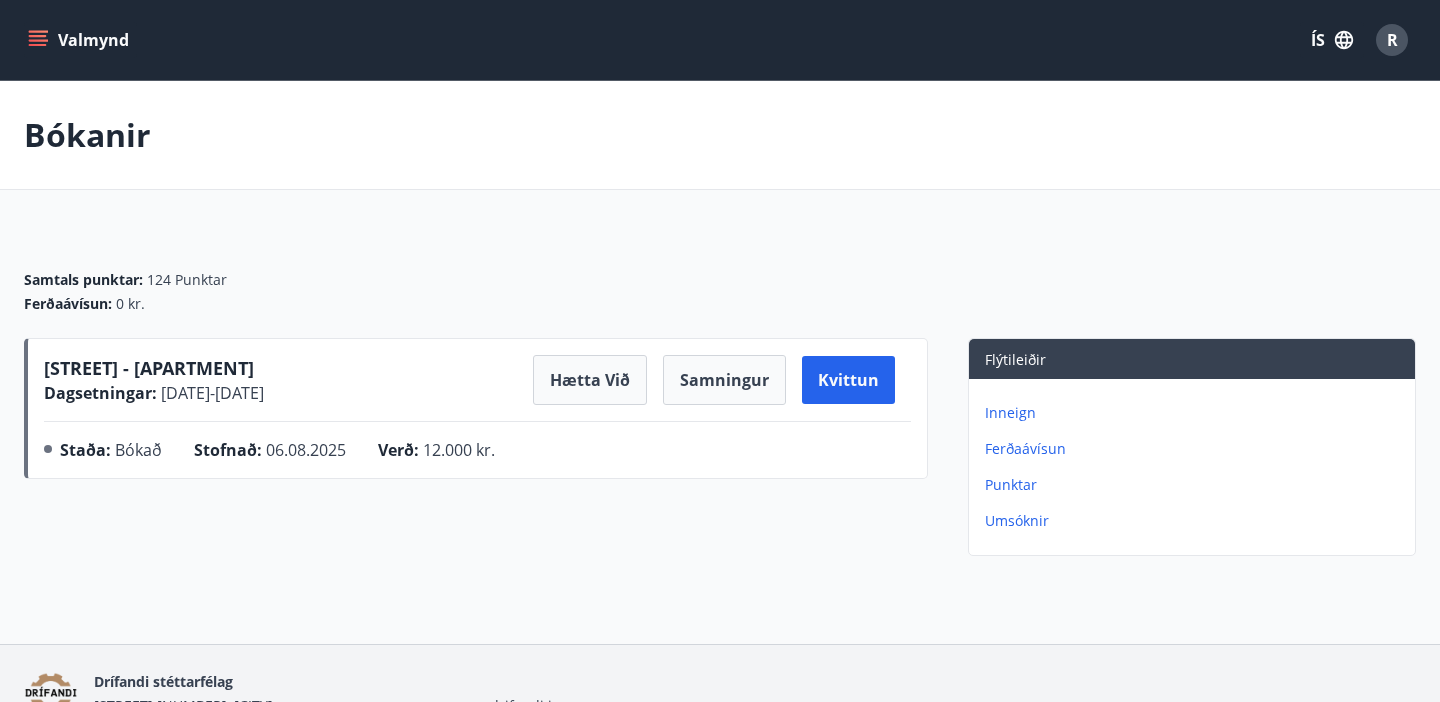 click on "Valmynd" at bounding box center [80, 40] 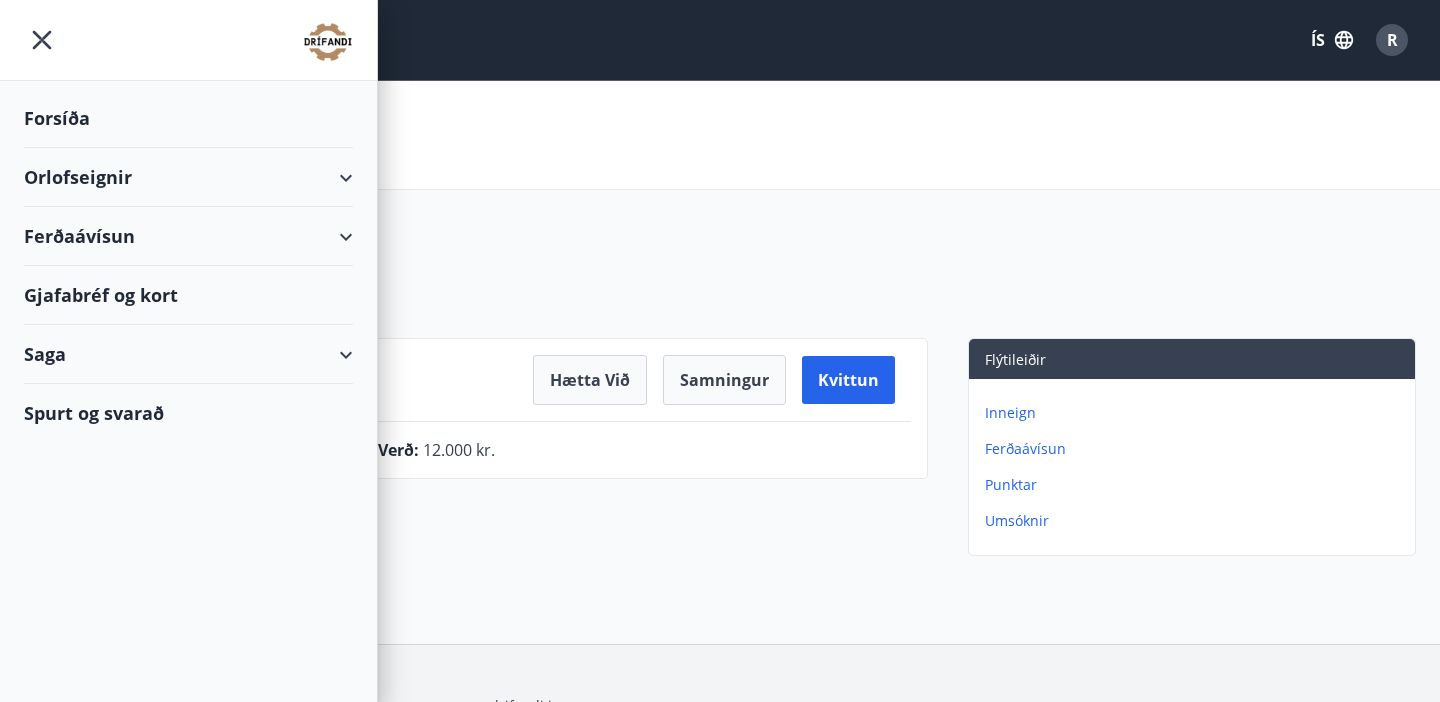 click on "Saga" at bounding box center [188, 354] 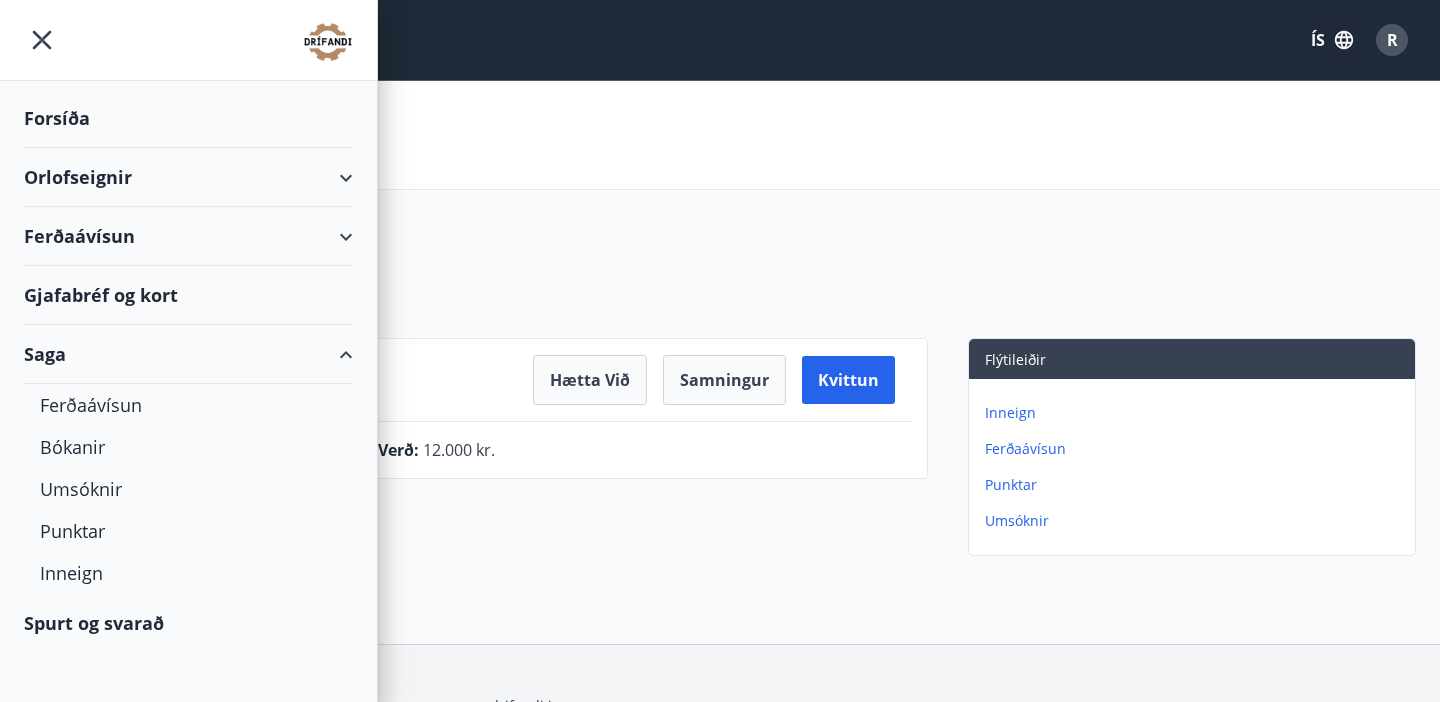 click on "Forsíða" at bounding box center (188, 118) 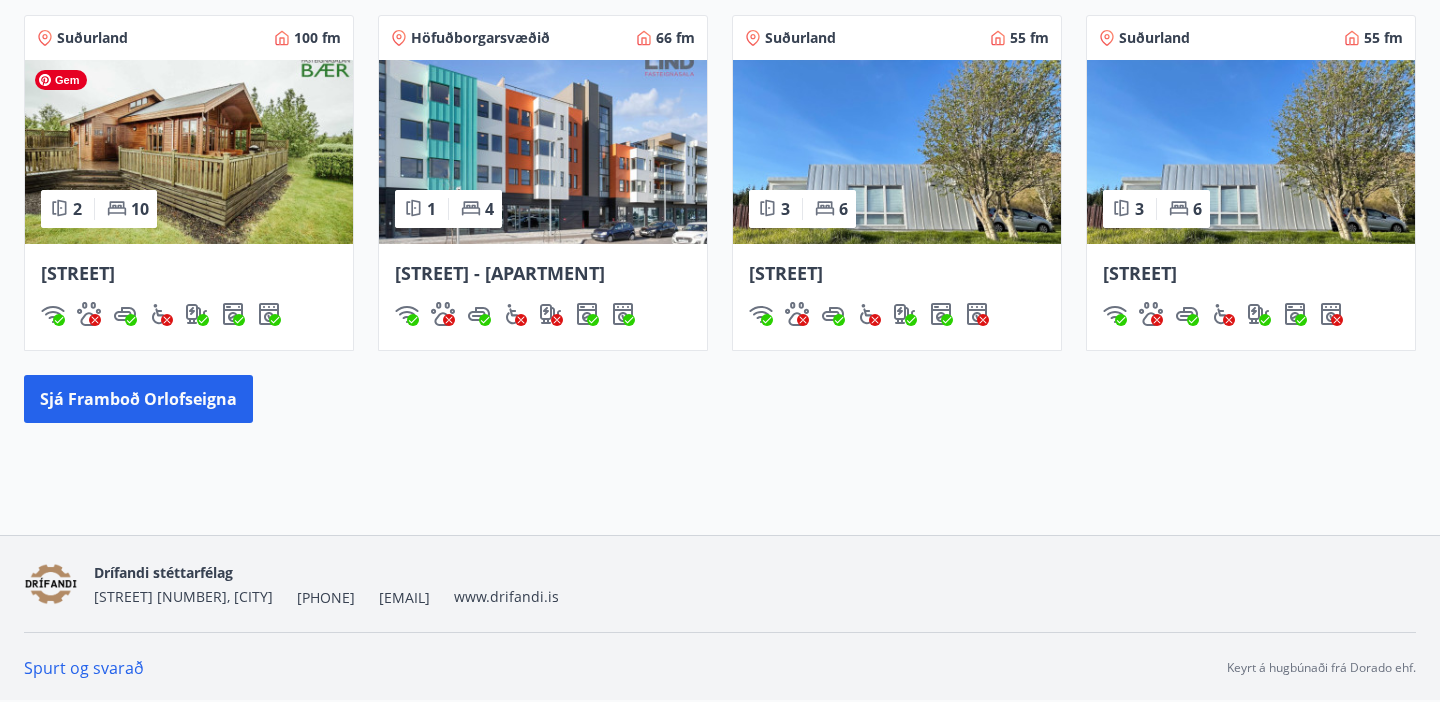scroll, scrollTop: 0, scrollLeft: 0, axis: both 